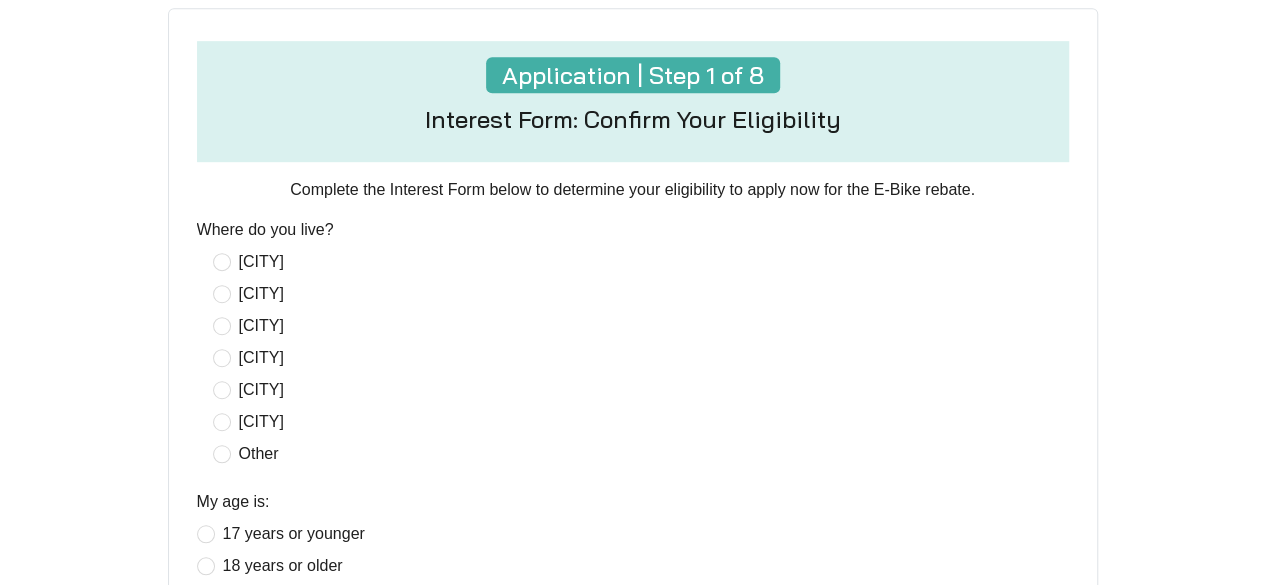 scroll, scrollTop: 573, scrollLeft: 0, axis: vertical 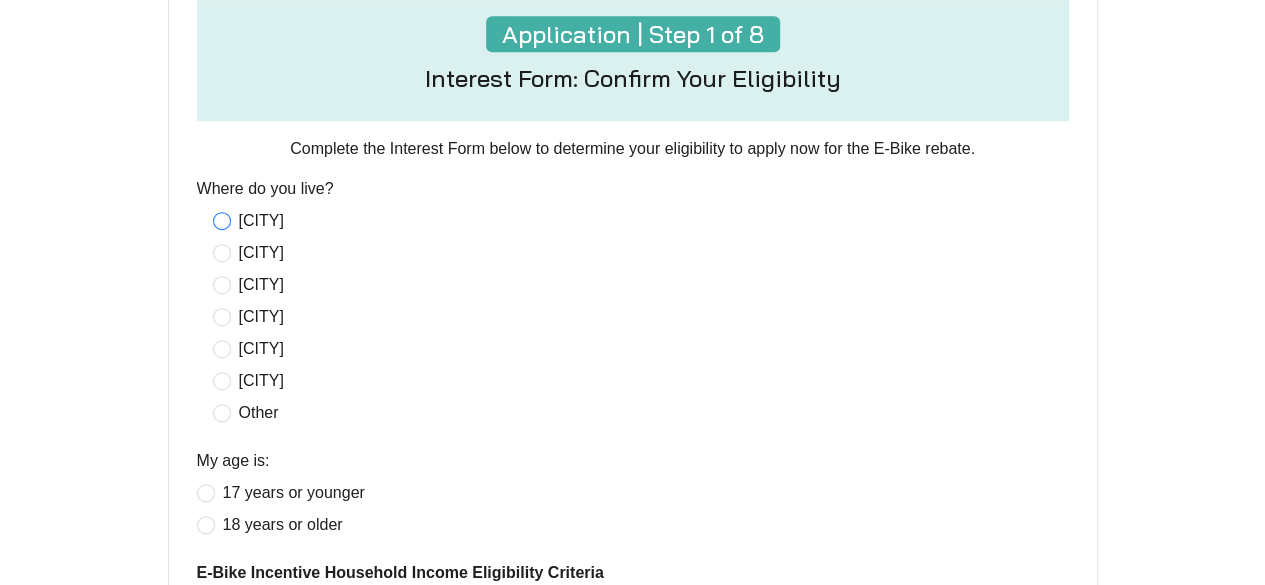 click on "[CITY]" at bounding box center [261, 221] 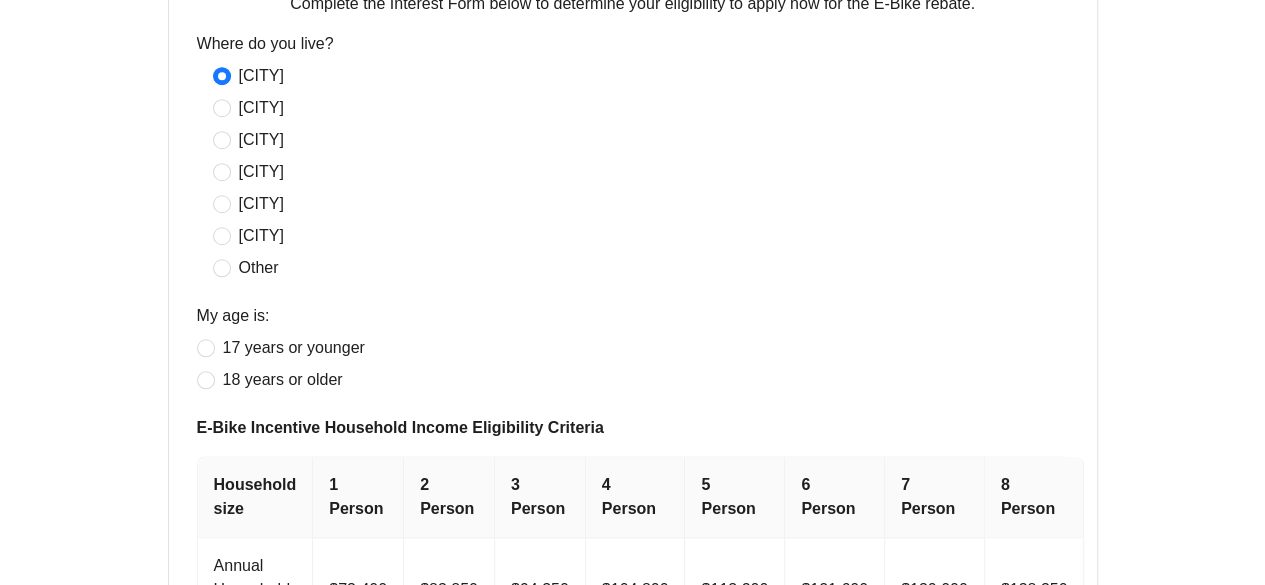 scroll, scrollTop: 720, scrollLeft: 0, axis: vertical 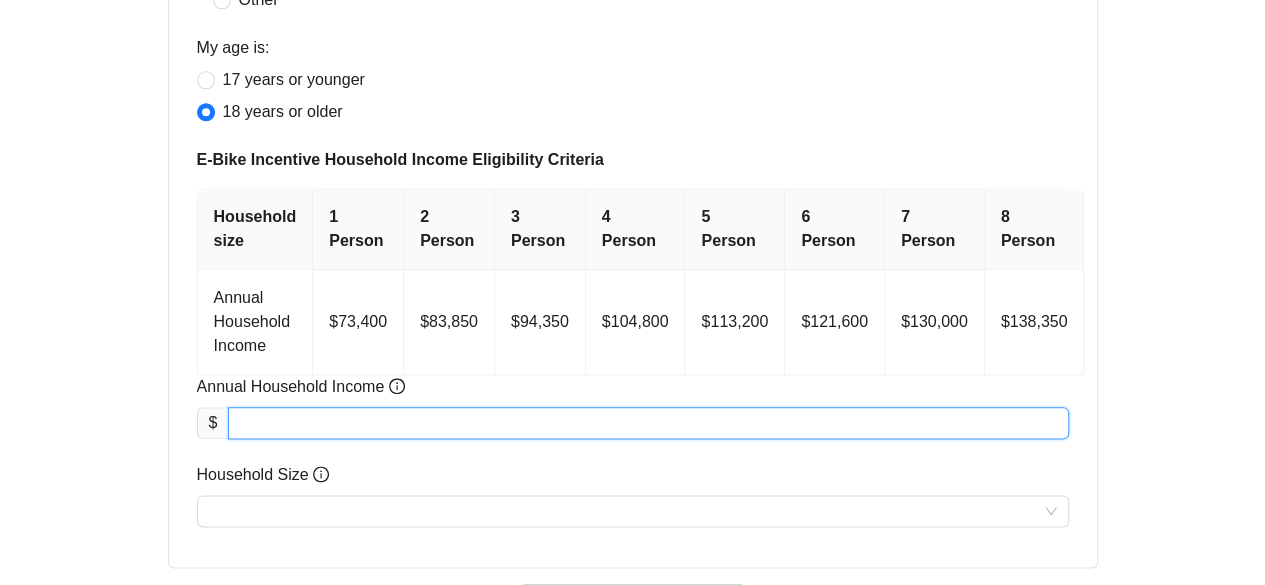 click on "Annual Household Income" at bounding box center [648, 423] 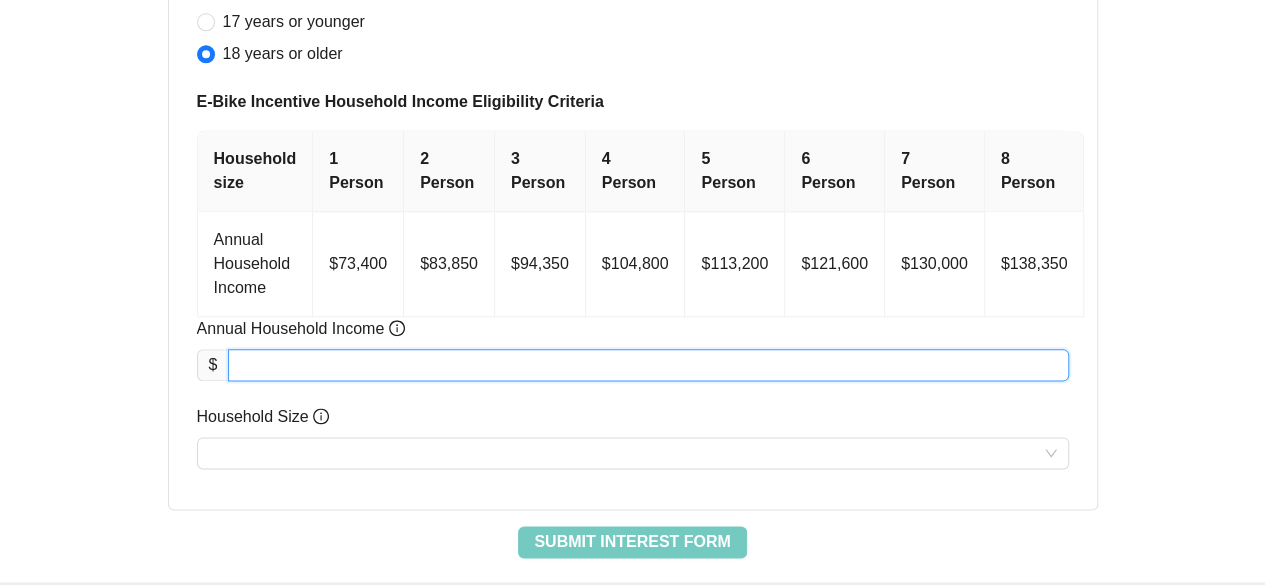 scroll, scrollTop: 1073, scrollLeft: 0, axis: vertical 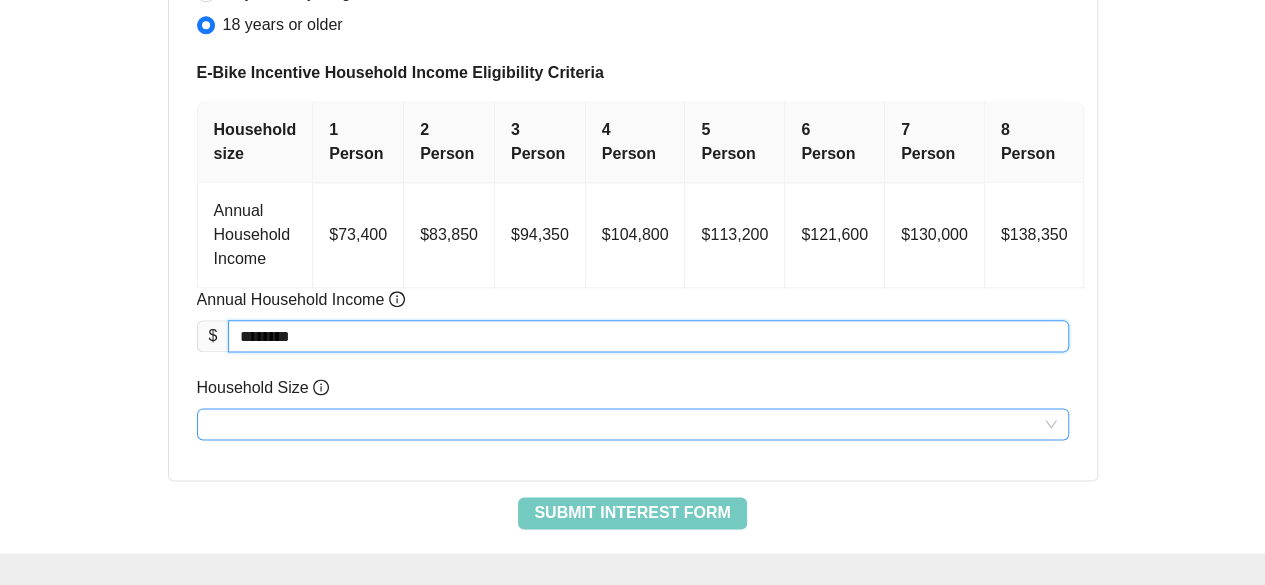 click on "Household Size" at bounding box center [633, 424] 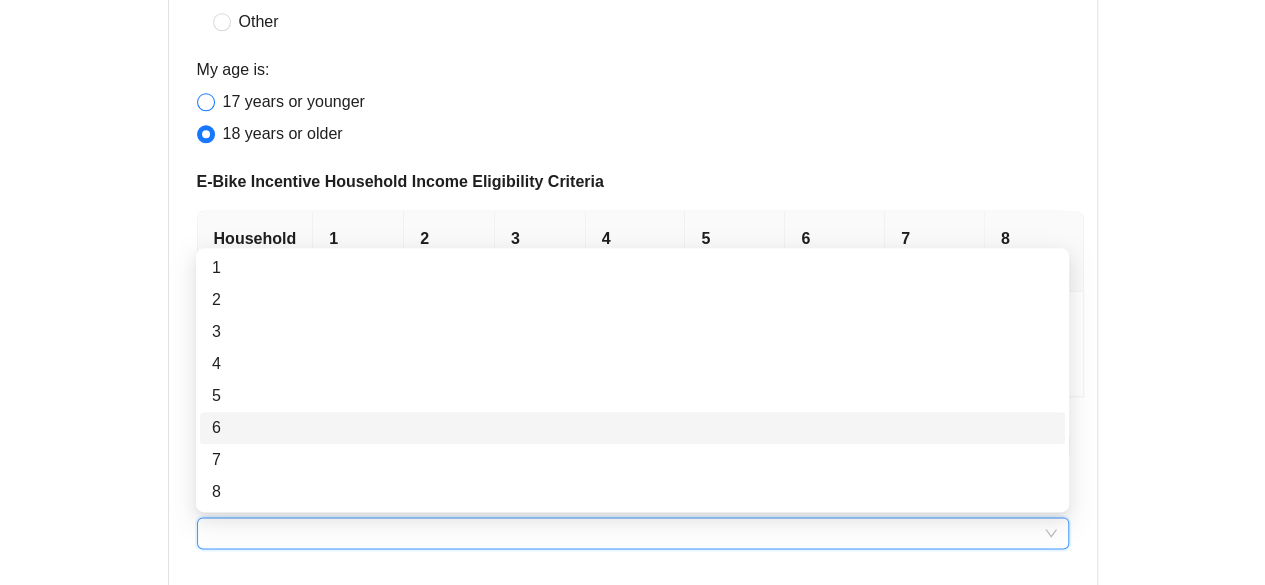 scroll, scrollTop: 965, scrollLeft: 0, axis: vertical 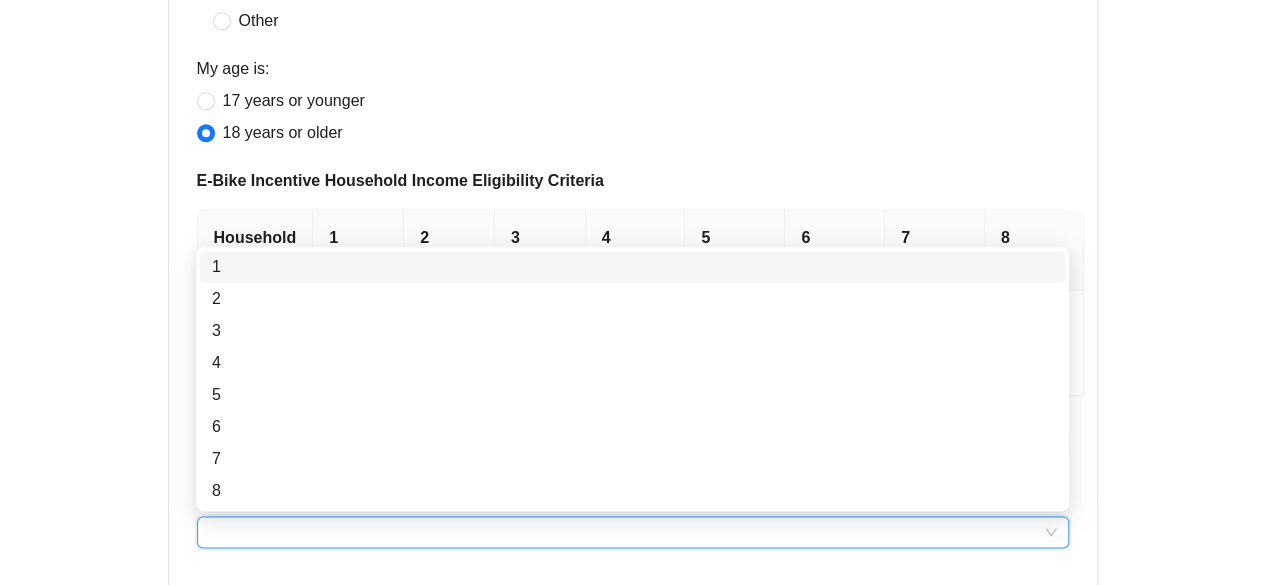 click on "1" at bounding box center [632, 267] 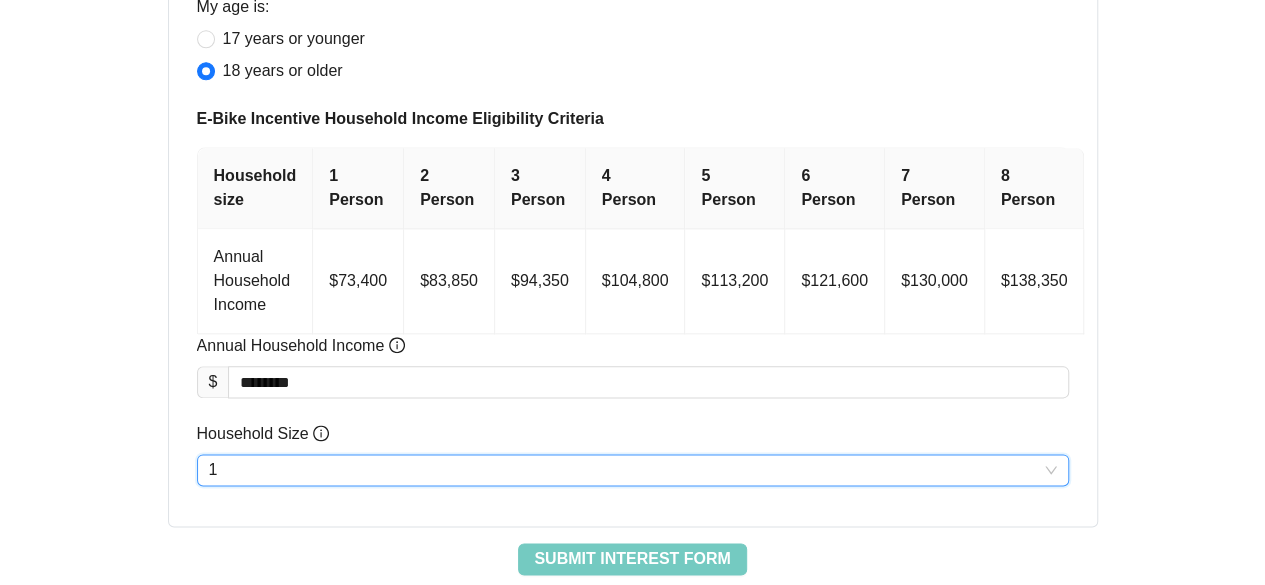 scroll, scrollTop: 1029, scrollLeft: 0, axis: vertical 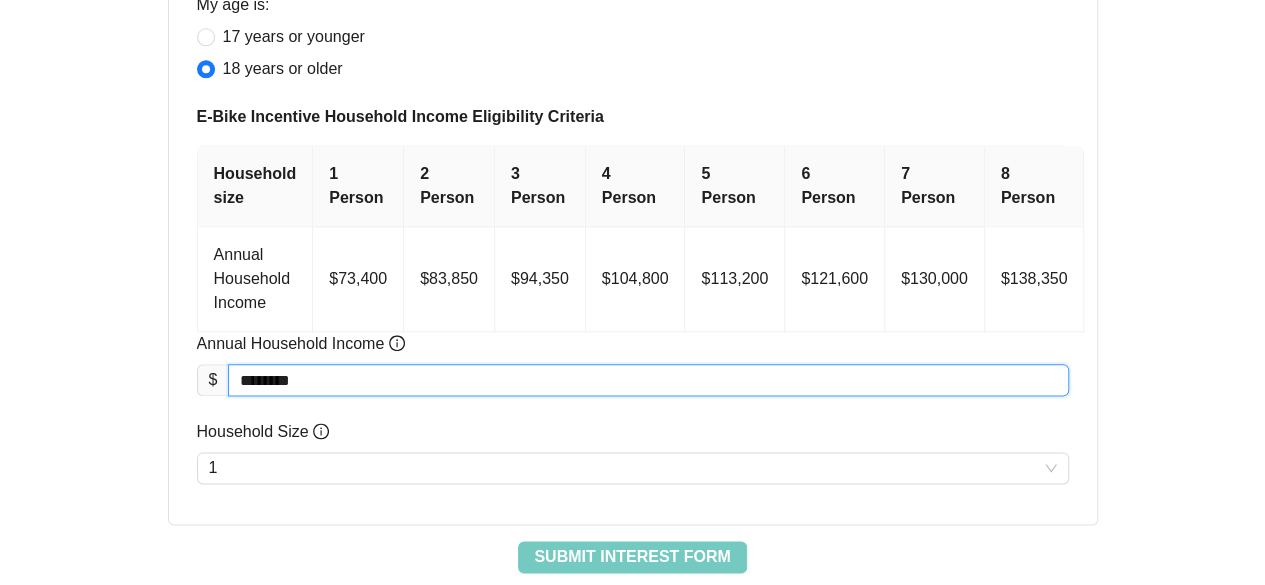 click on "********" at bounding box center [648, 380] 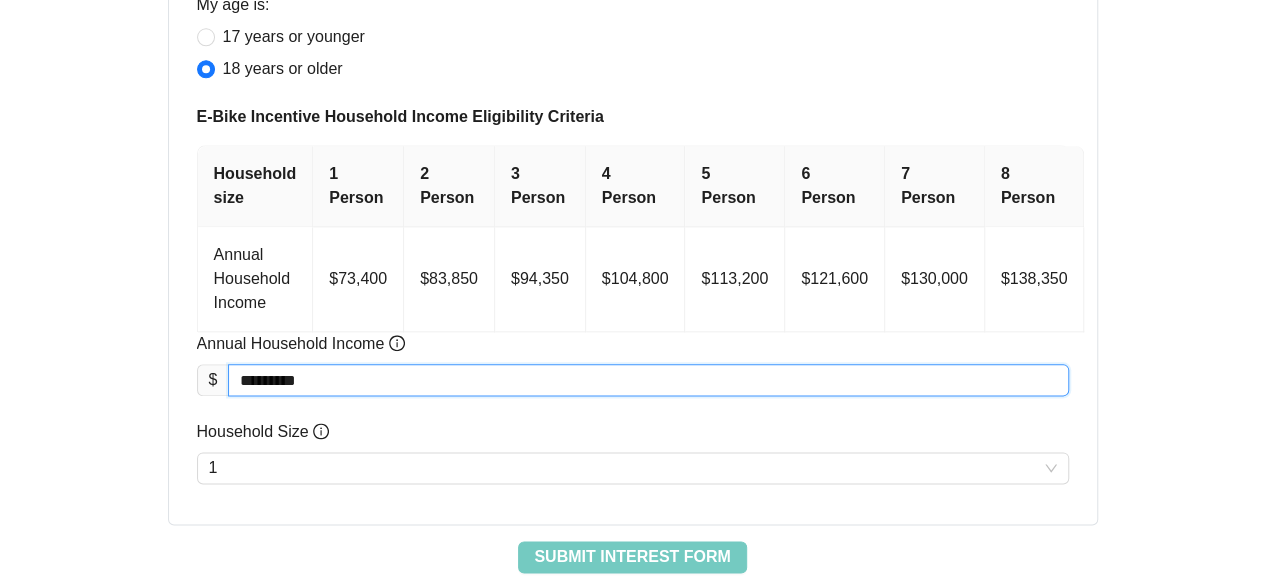 click on "*********" at bounding box center (648, 380) 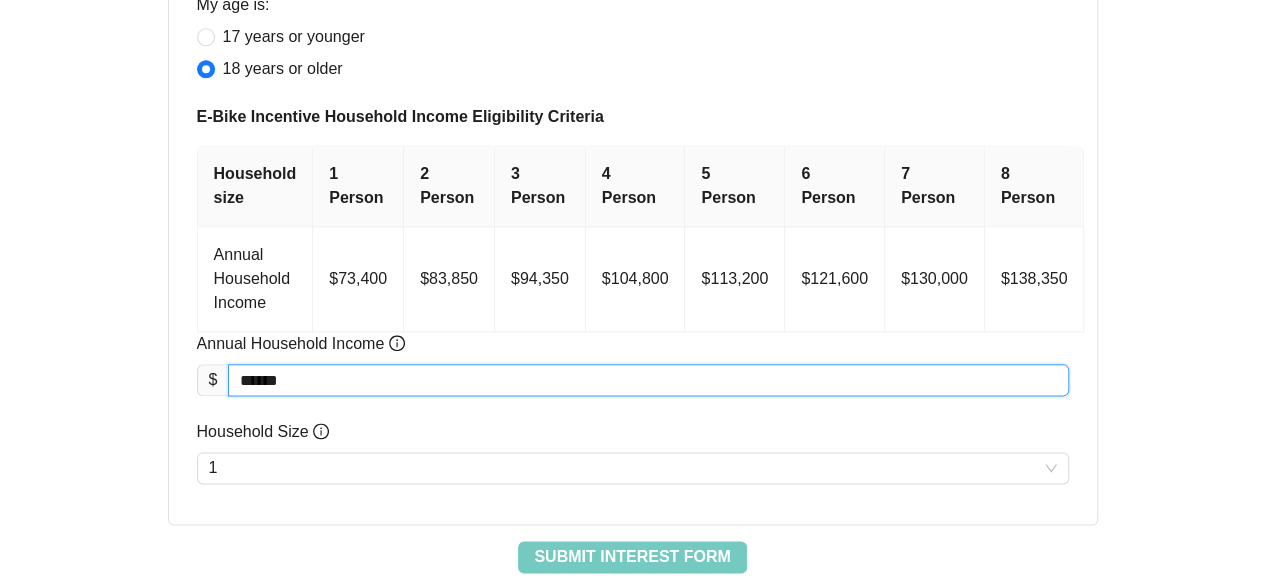 click on "******" at bounding box center (648, 380) 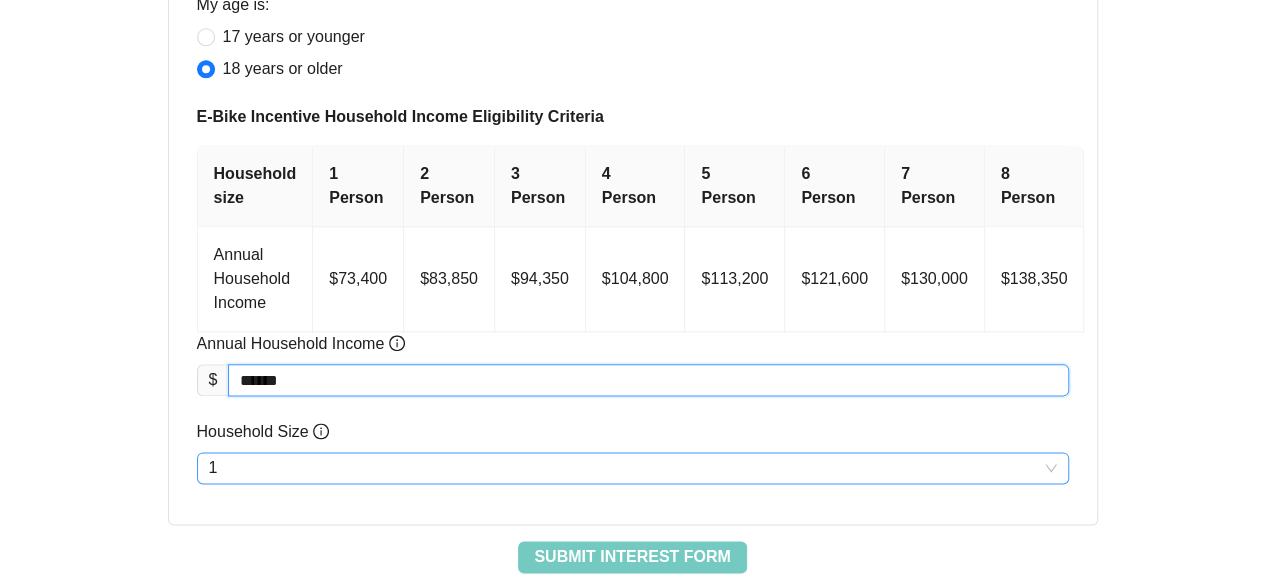 click on "1" at bounding box center (633, 468) 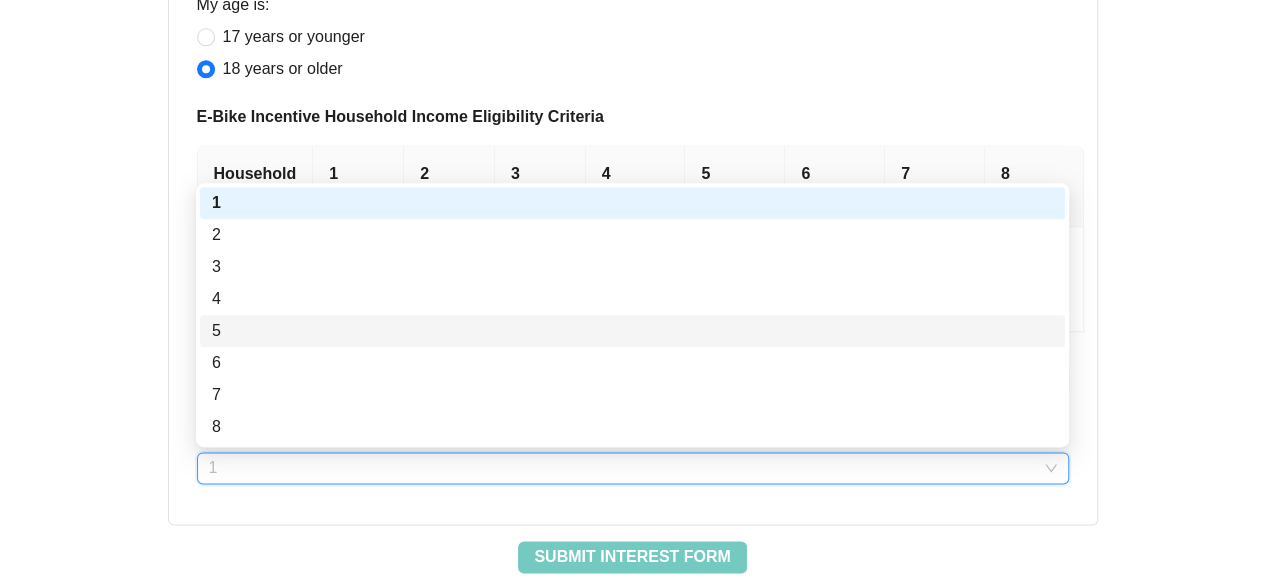 click on "Project MOVER | Shared Mobility Project MOVER E-Bike Incentive Program Application Application | Step 1 of 8 Interest Form: Confirm Your Eligibility Complete the Interest Form below to determine your eligibility to apply now for the E-Bike rebate. Where do you live? [CITY] [CITY] [CITY] [CITY] [CITY] [CITY] Other My age is: 17 years or younger 18 years or older E-Bike Incentive Household Income Eligibility Criteria Household size 1 Person 2 Person 3 Person 4 Person 5 Person 6 Person 7 Person 8 Person Annual Household Income $73,400 $83,850 $94,350 $104,800 $113,200 $121,600 $130,000 $138,350 Annual Household Income   $ ***** Household Size   1 Submit Interest Form" at bounding box center [633, -168] 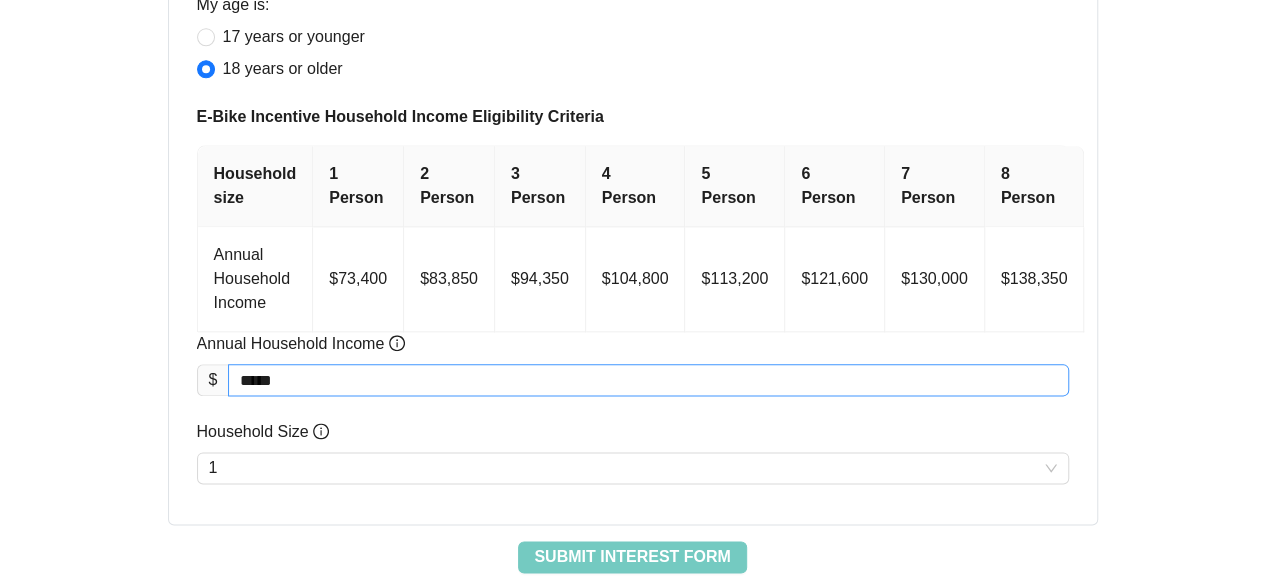 click on "*****" at bounding box center [648, 380] 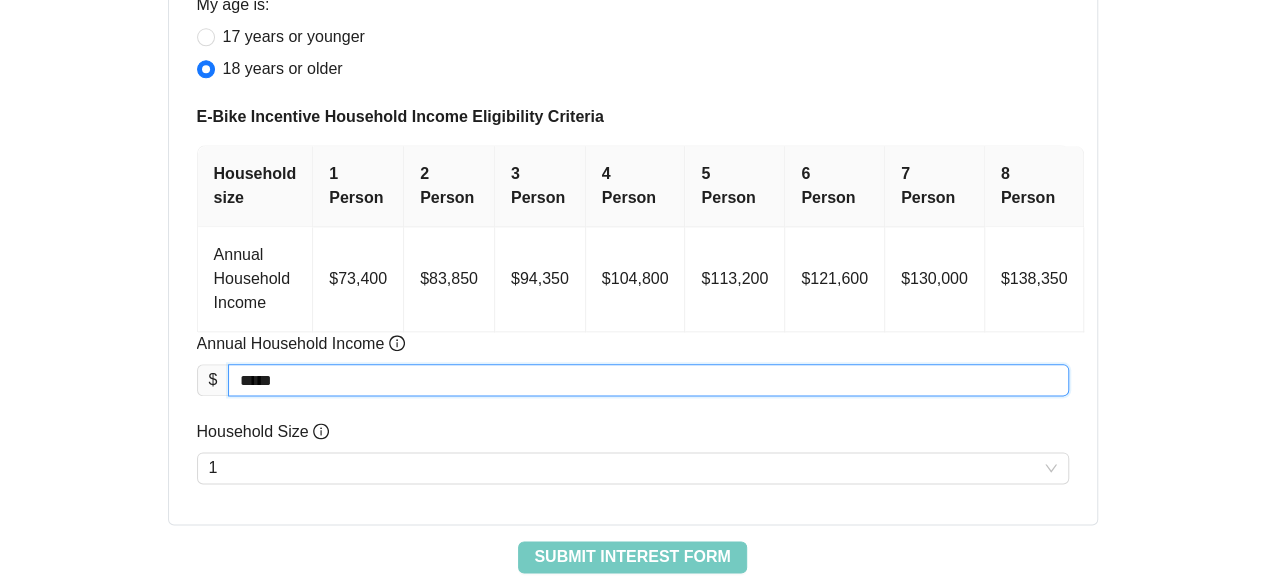 click on "*****" at bounding box center [648, 380] 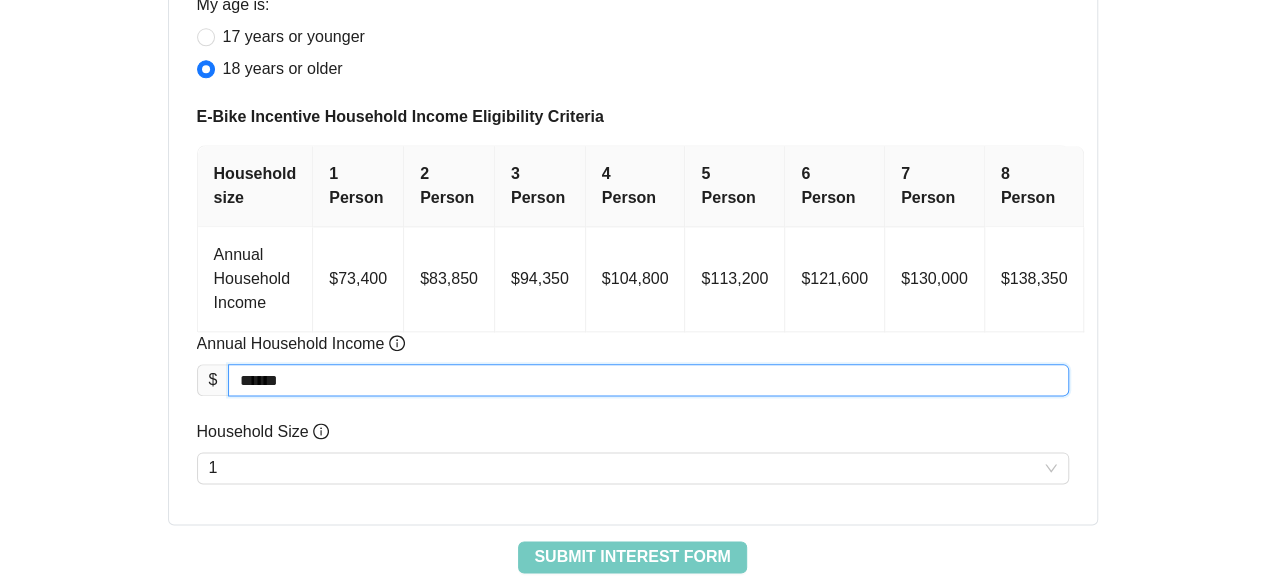 click on "******" at bounding box center (648, 380) 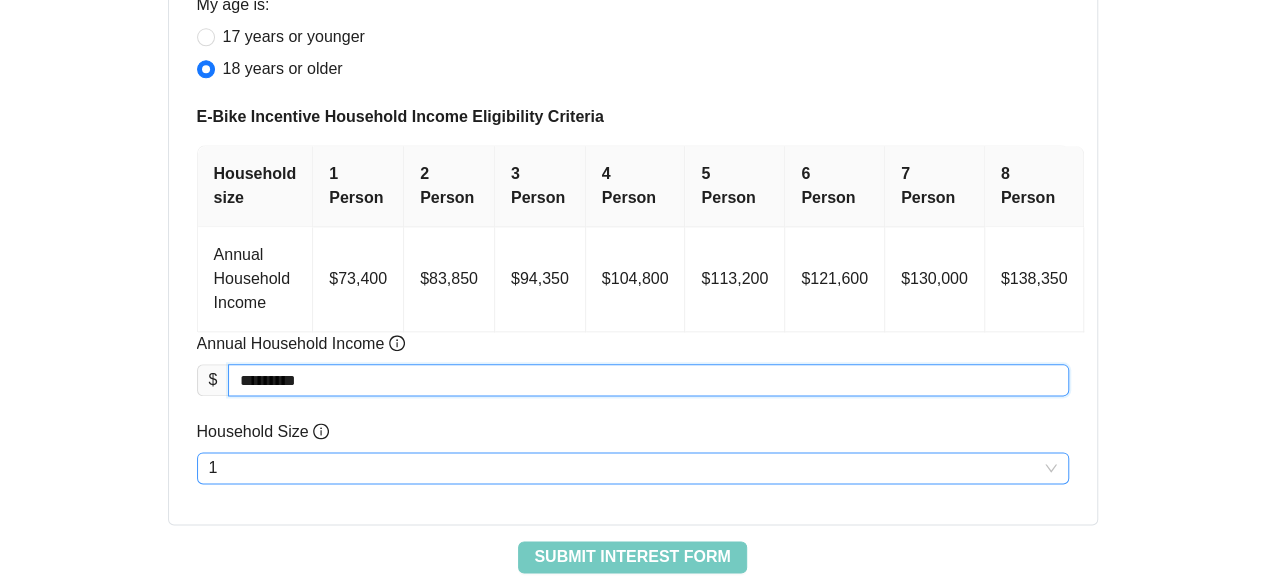 click on "1" at bounding box center [633, 468] 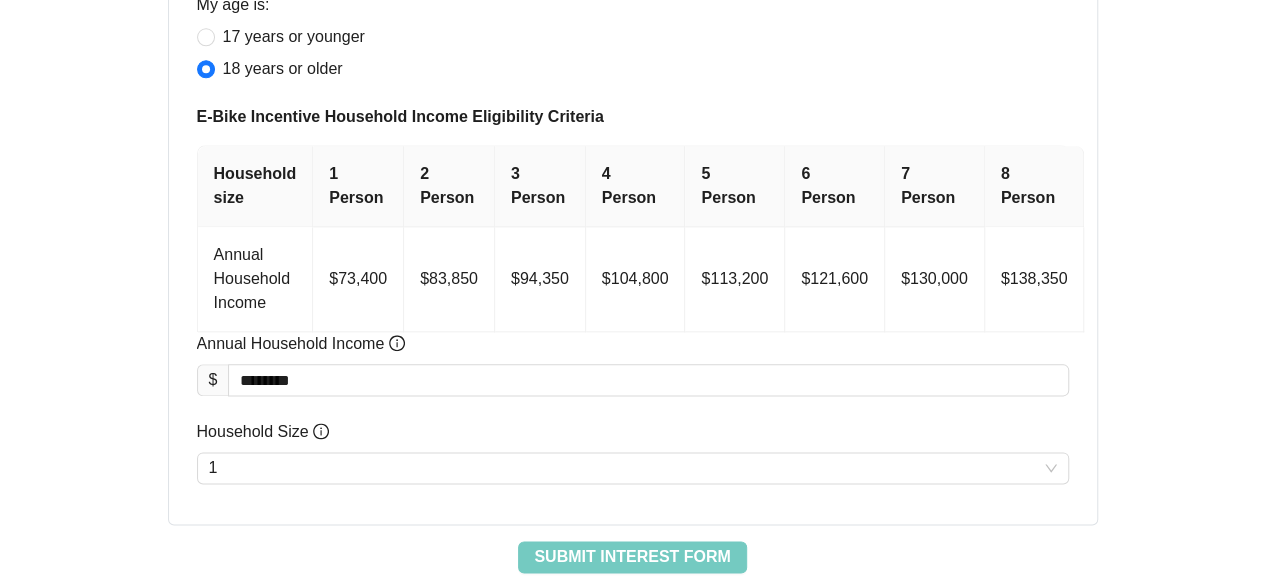 click on "Application | Step 1 of 8 Interest Form: Confirm Your Eligibility Complete the Interest Form below to determine your eligibility to apply now for the E-Bike rebate. Where do you live? [CITY] [CITY] [CITY] [CITY] [CITY] Other My age is: 17 years or younger 18 years or older E-Bike Incentive Household Income Eligibility Criteria Household size 1 Person 2 Person 3 Person 4 Person 5 Person 6 Person 7 Person 8 Person Annual Household Income $73,400 $83,850 $94,350 $104,800 $113,200 $121,600 $130,000 $138,350 Annual Household Income   $ ******** Household Size   1 Submit Interest Form" at bounding box center [633, 42] 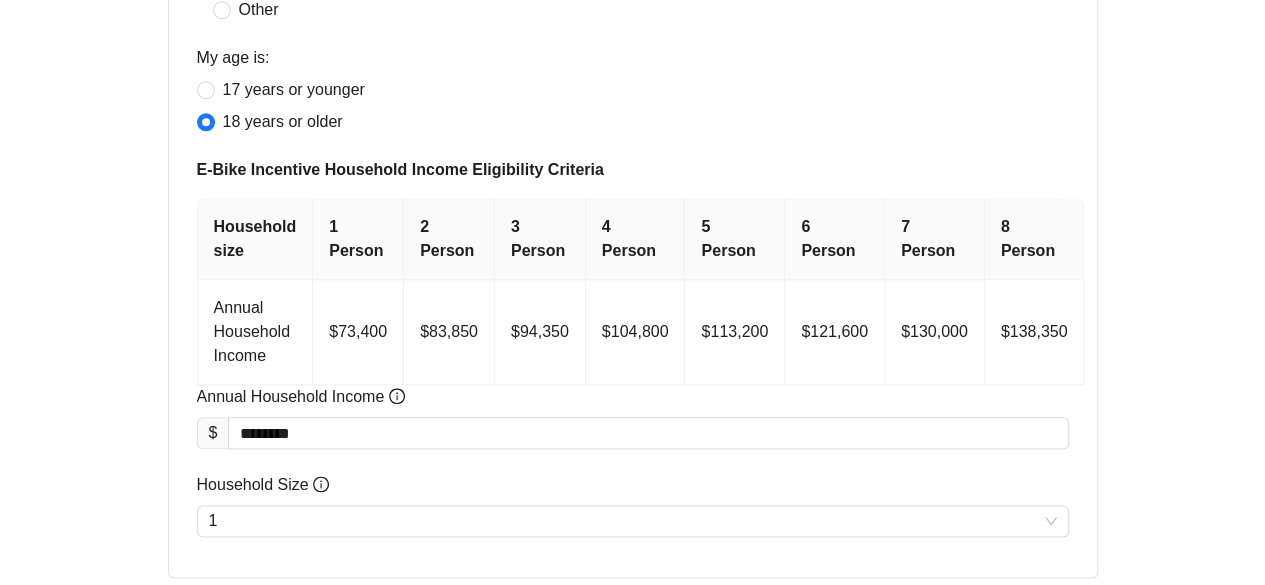scroll, scrollTop: 1158, scrollLeft: 0, axis: vertical 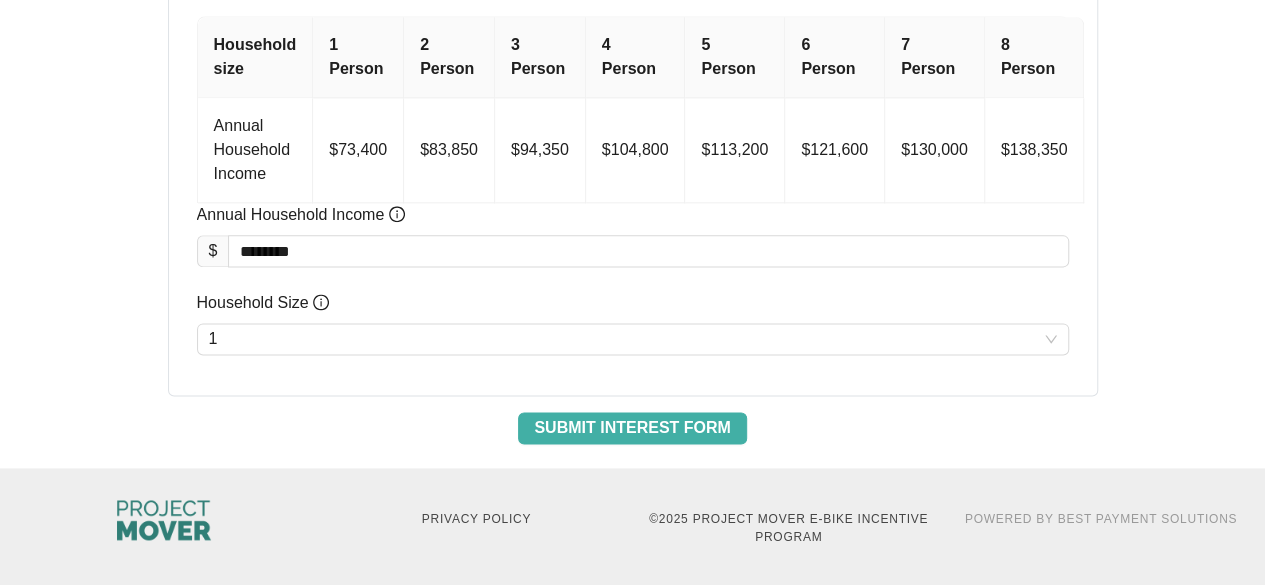 drag, startPoint x: 796, startPoint y: 353, endPoint x: 680, endPoint y: 431, distance: 139.78555 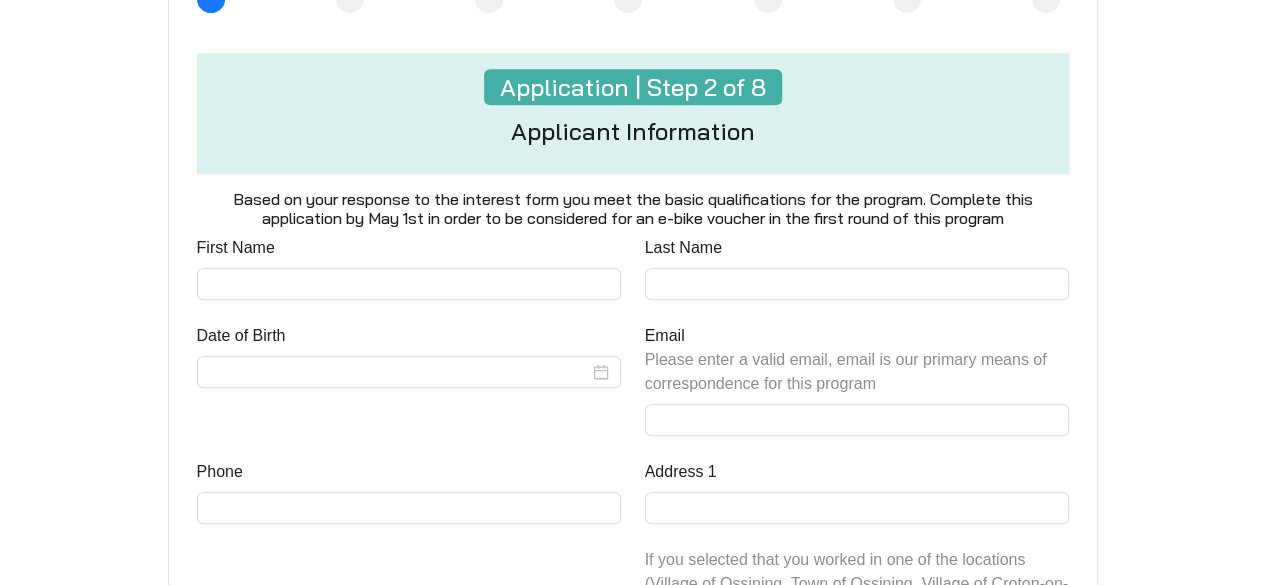scroll, scrollTop: 578, scrollLeft: 0, axis: vertical 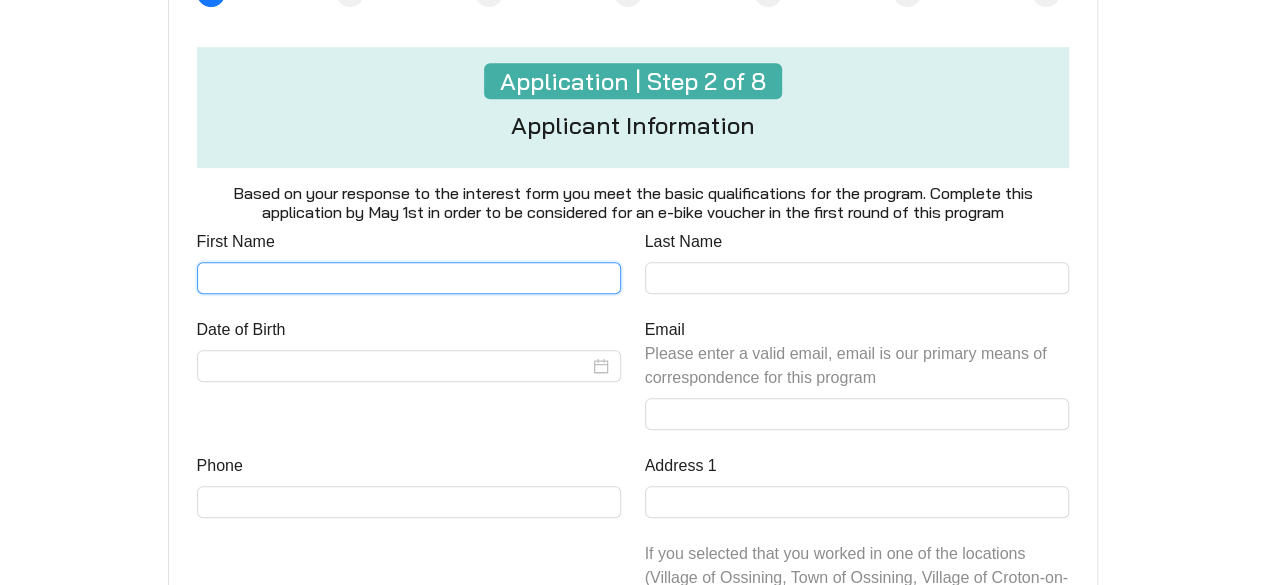 click on "First Name" at bounding box center [409, 278] 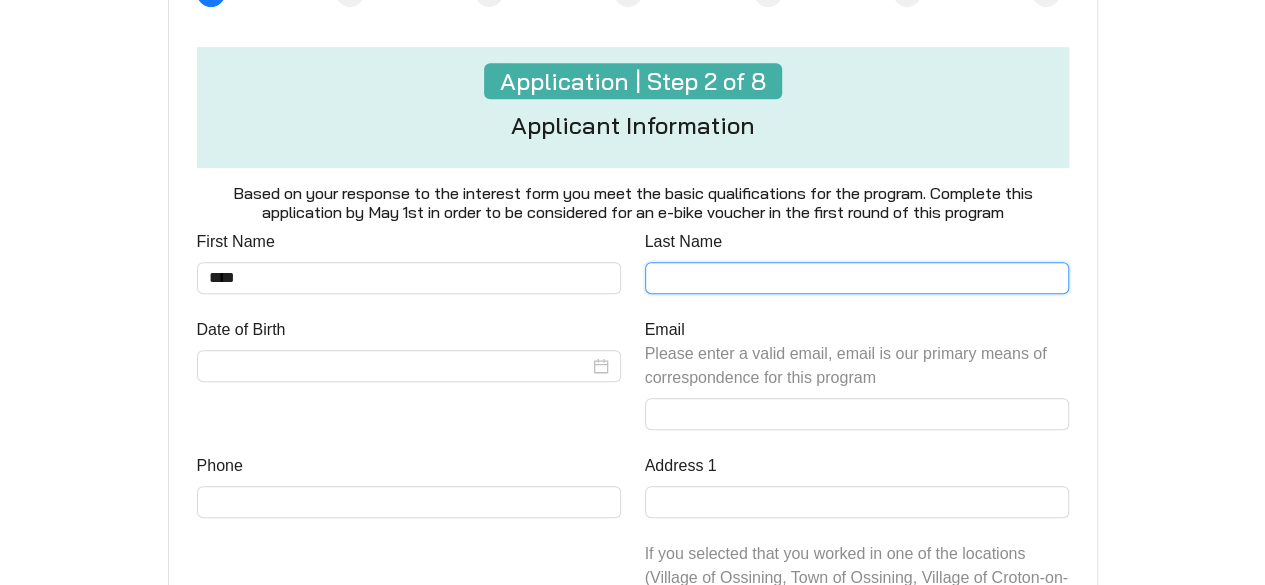 type on "*********" 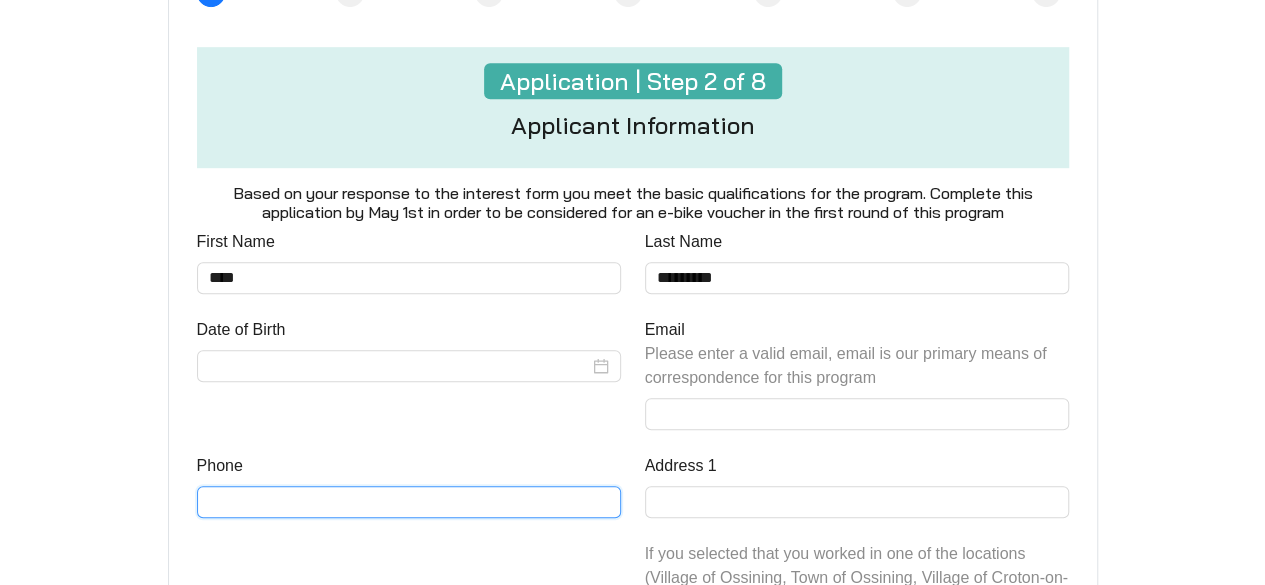 type on "**********" 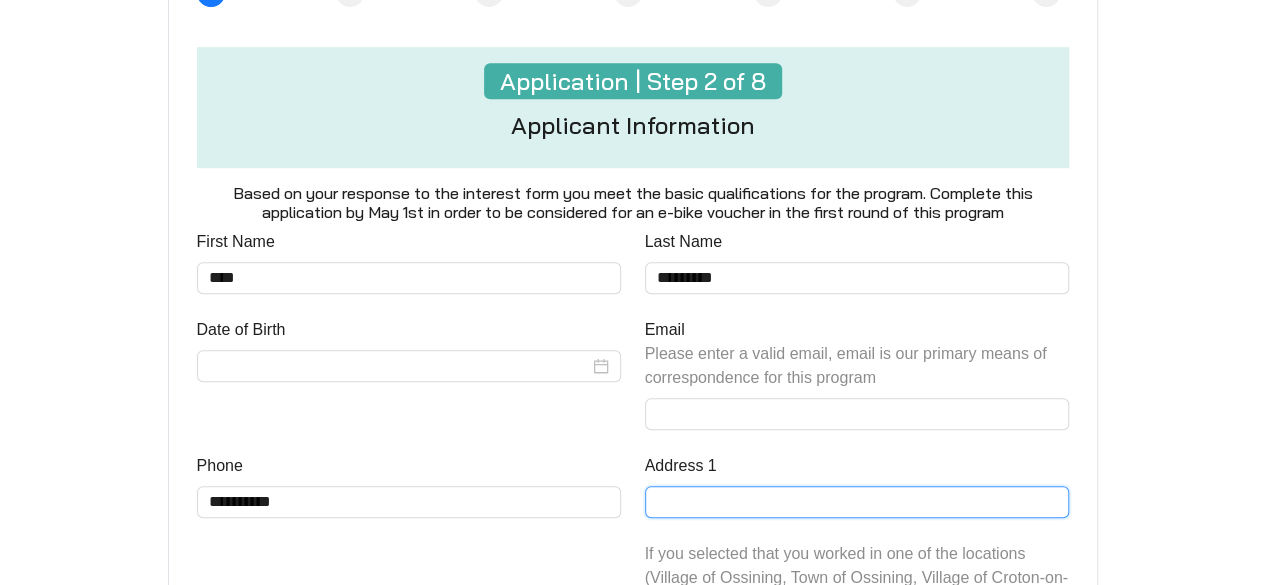 type on "**********" 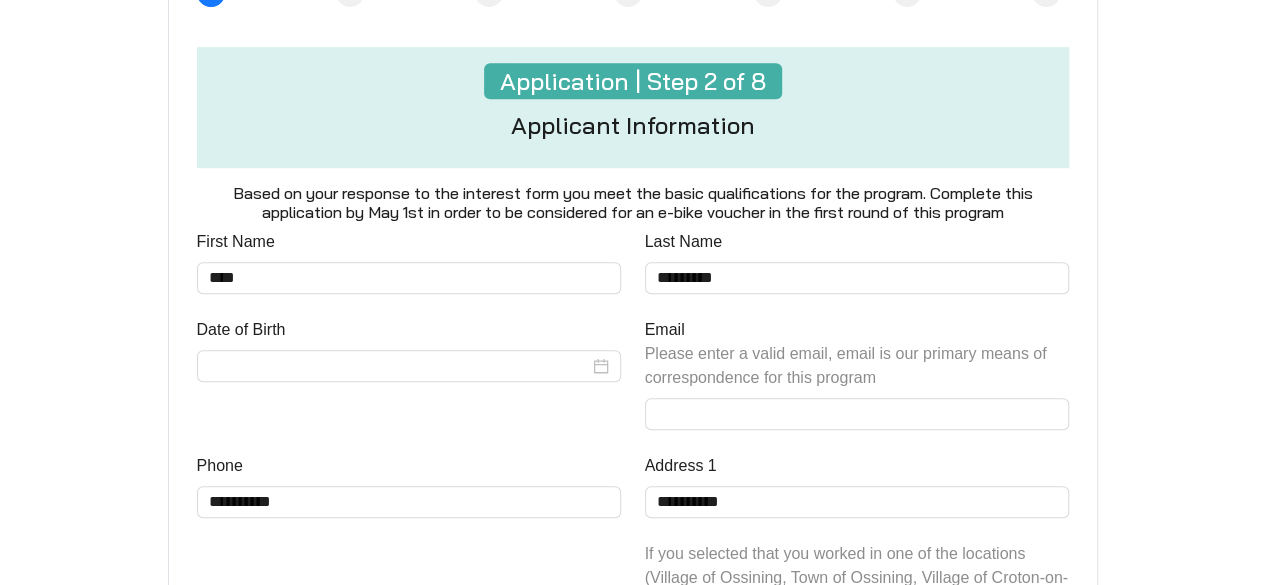 type on "********" 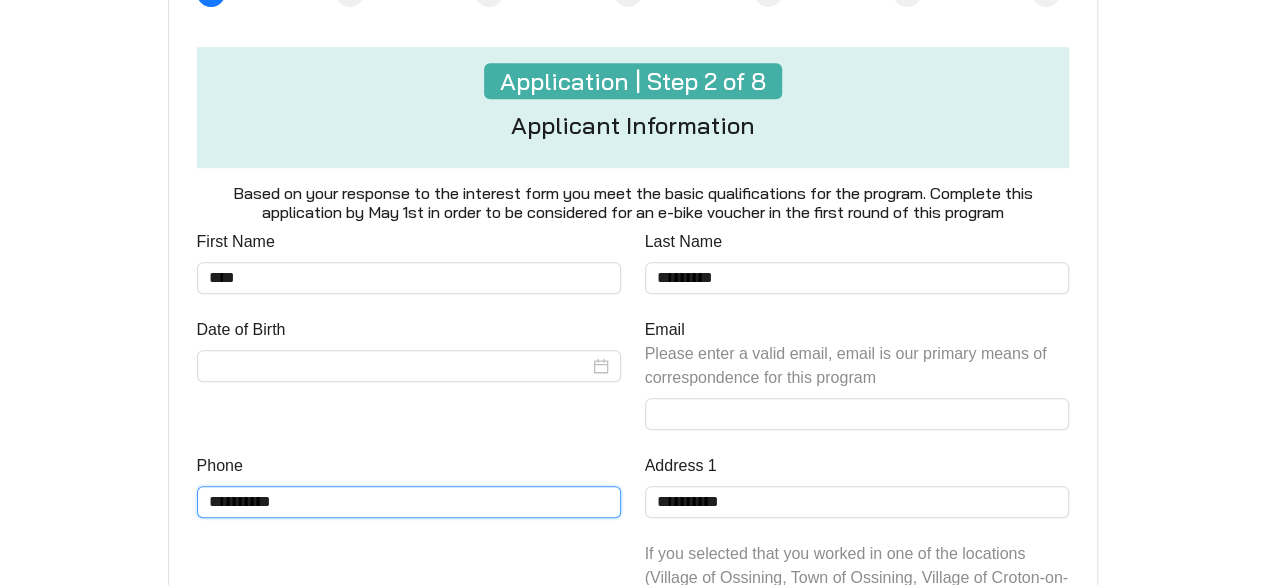 drag, startPoint x: 318, startPoint y: 492, endPoint x: 102, endPoint y: 507, distance: 216.5202 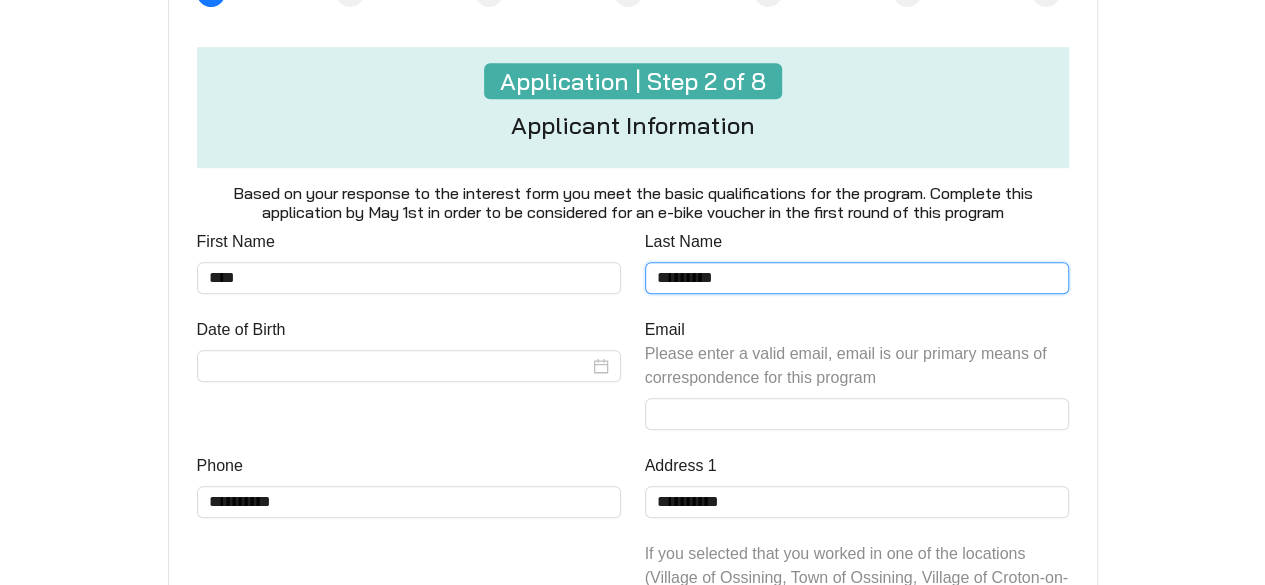 click on "*********" at bounding box center [857, 278] 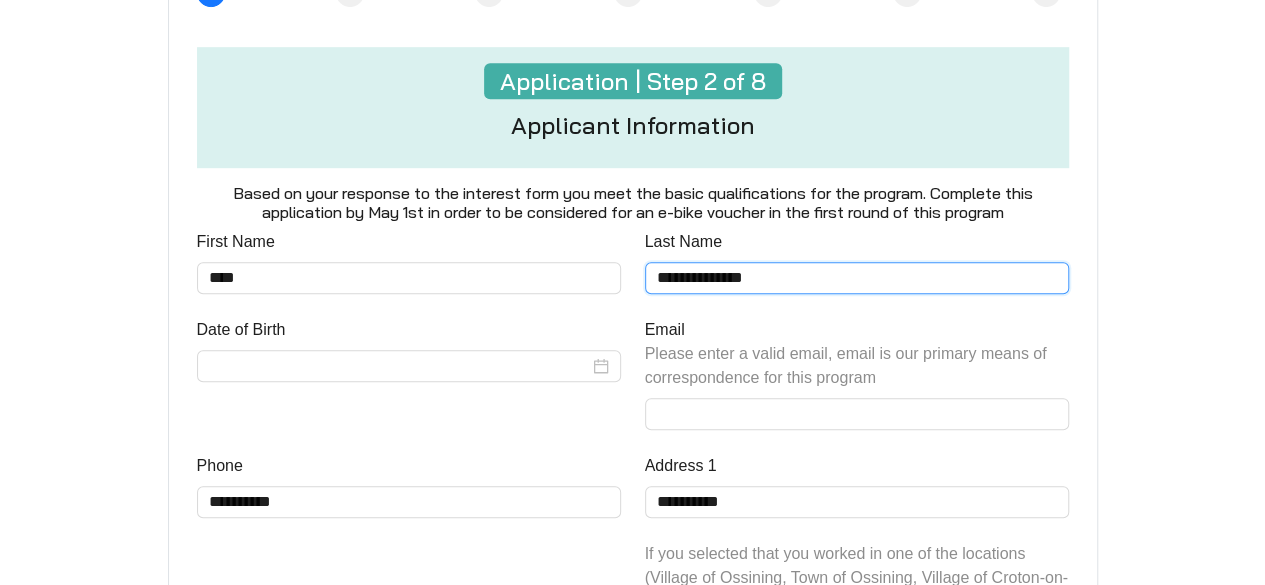 type on "**********" 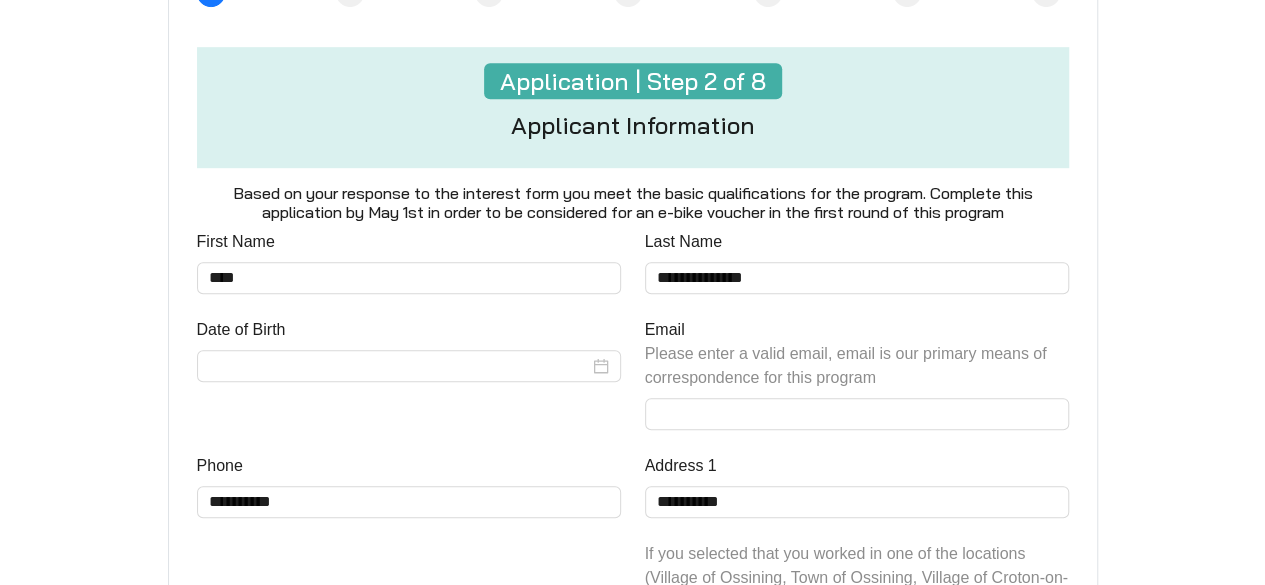 click on "Date of Birth" at bounding box center (409, 386) 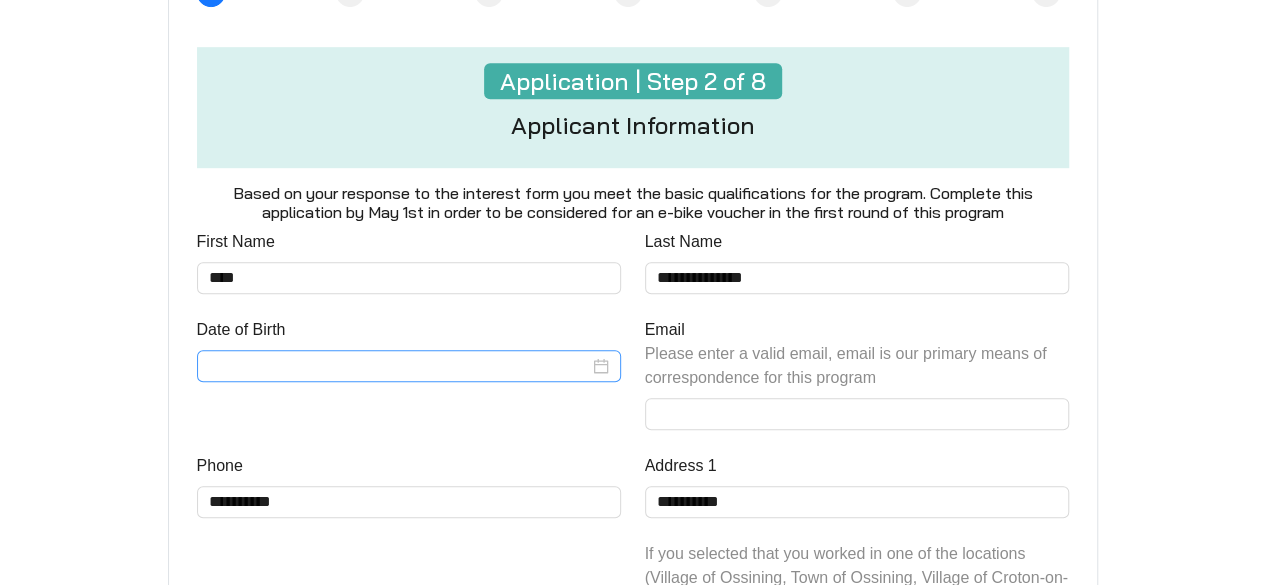 click on "Date of Birth" at bounding box center (399, 366) 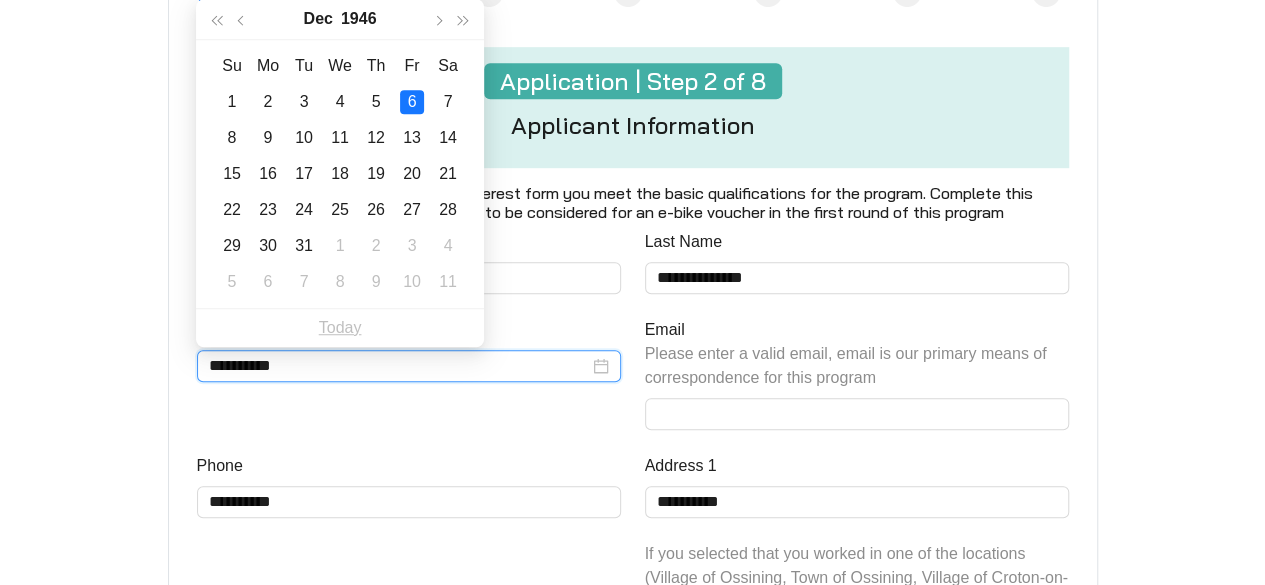 type on "**********" 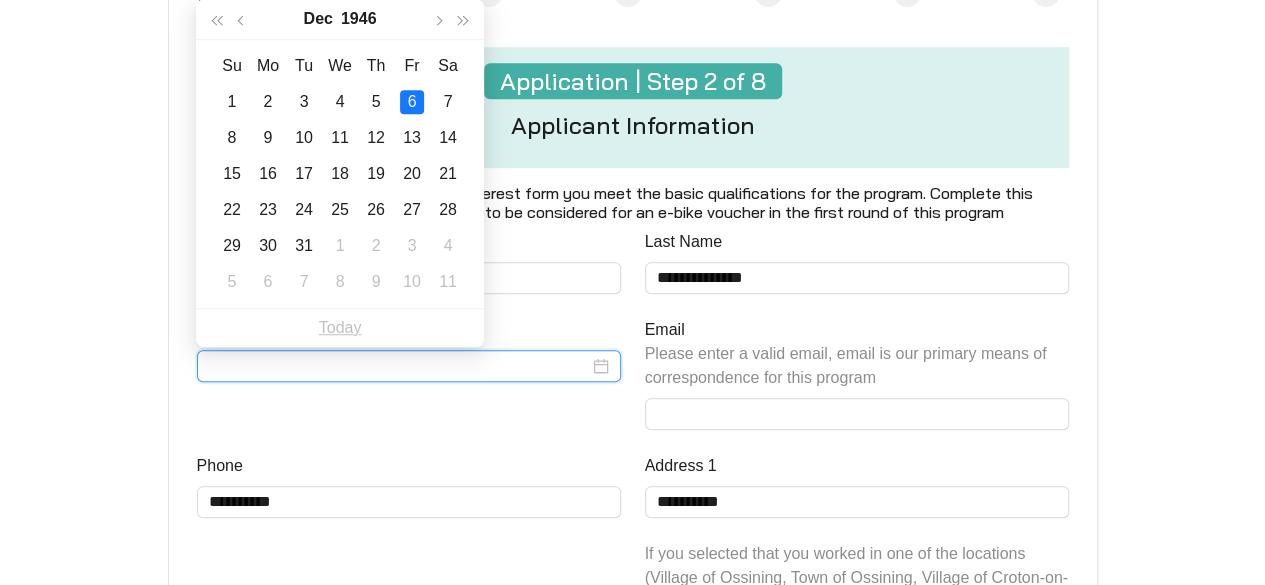 click on "Date of Birth" at bounding box center (409, 386) 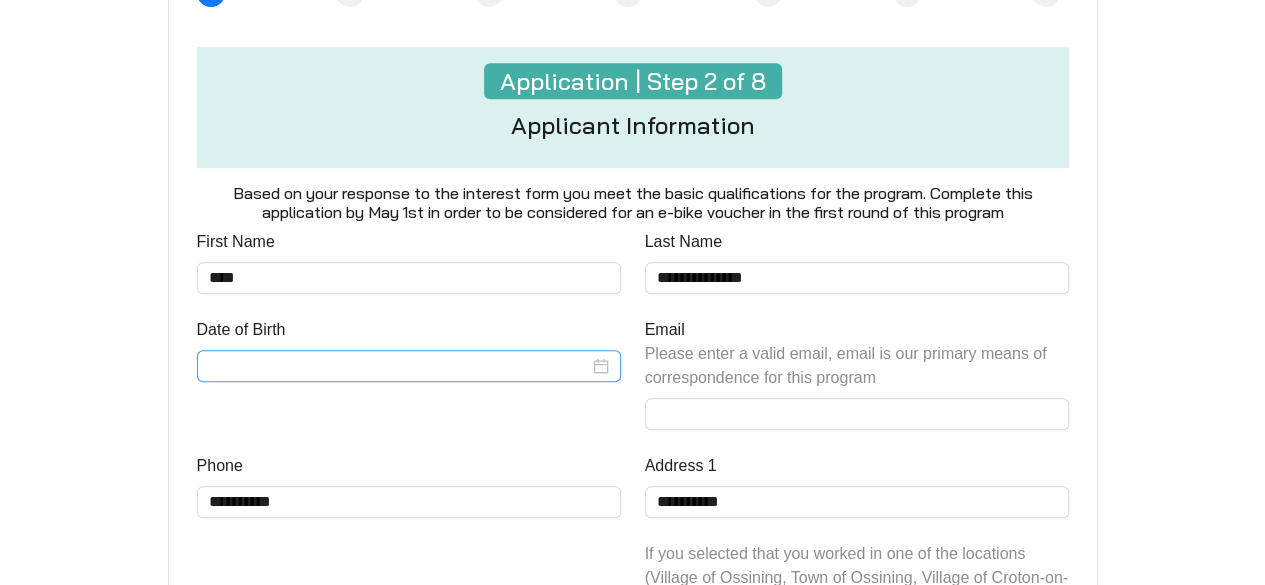 click at bounding box center [409, 366] 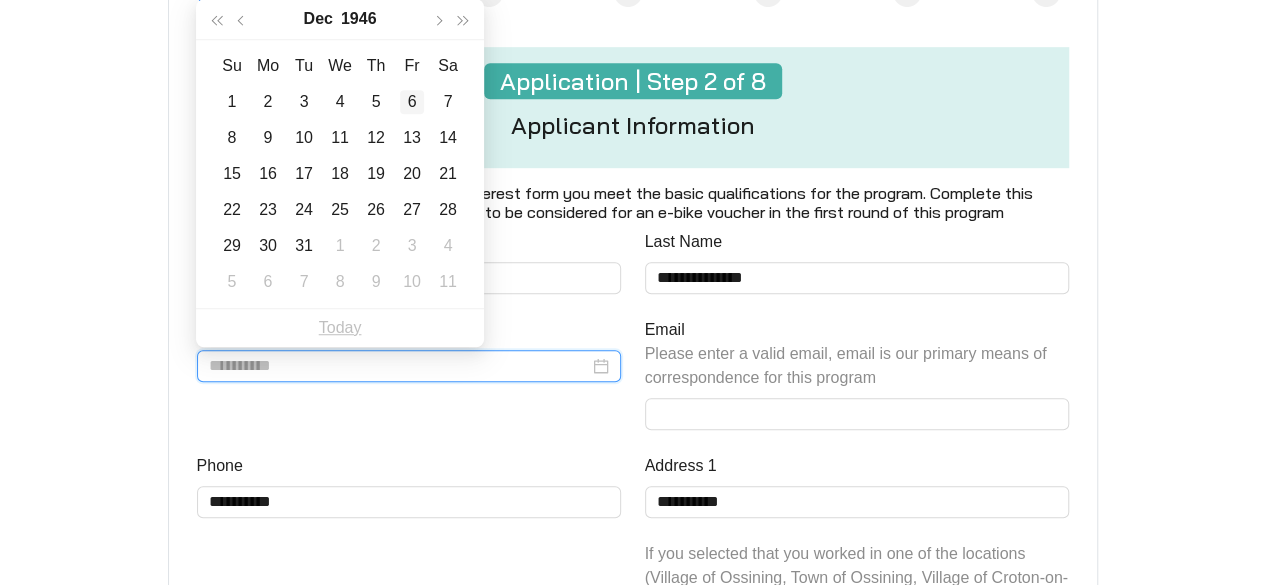 type on "**********" 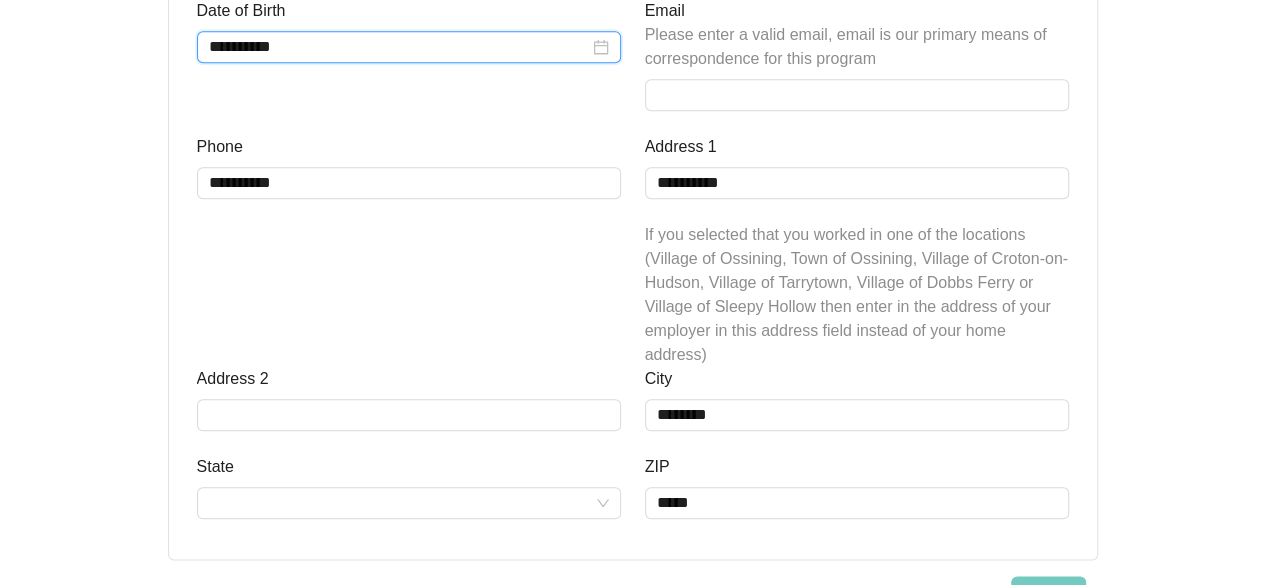 scroll, scrollTop: 891, scrollLeft: 0, axis: vertical 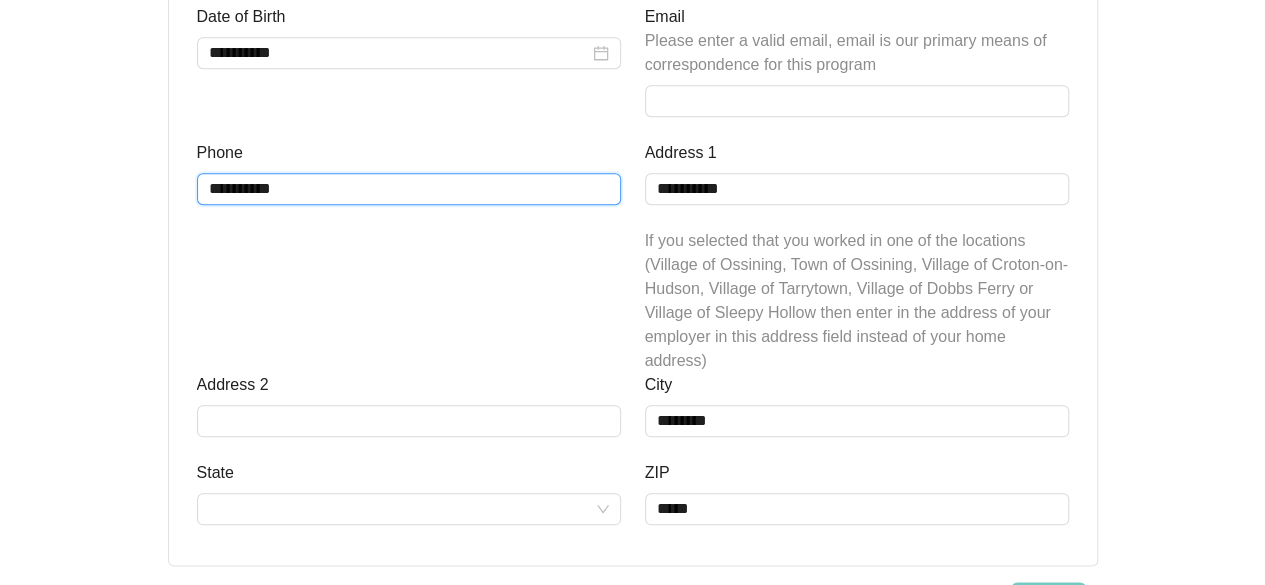 drag, startPoint x: 322, startPoint y: 191, endPoint x: 182, endPoint y: 174, distance: 141.02837 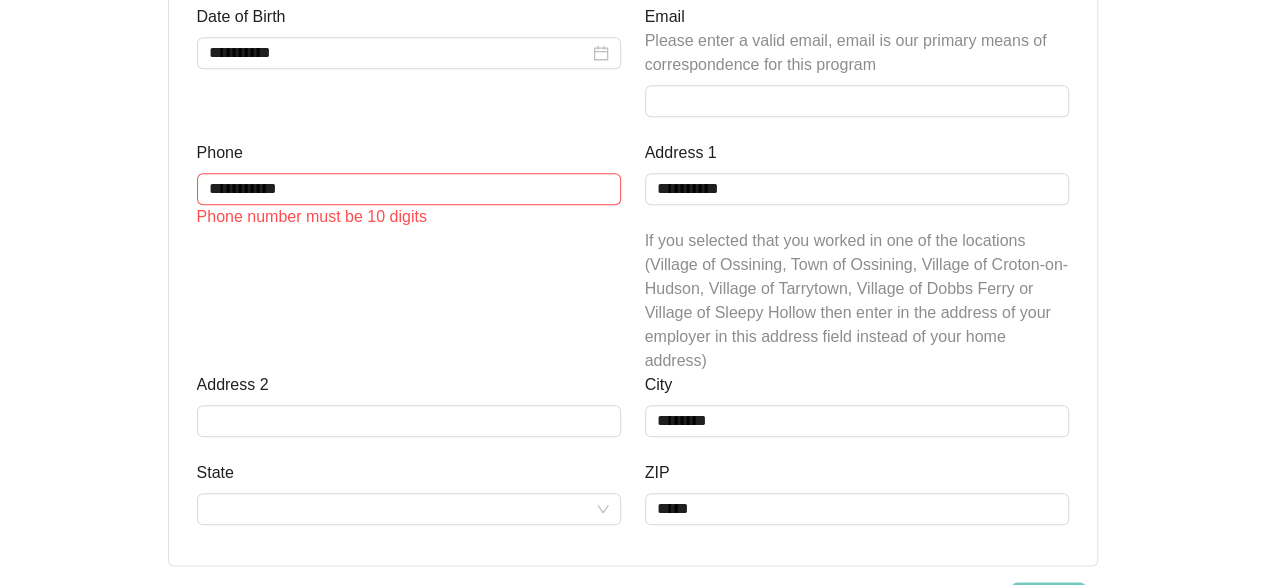 click on "Phone [PHONE] Phone number must be 10 digits" at bounding box center (409, 257) 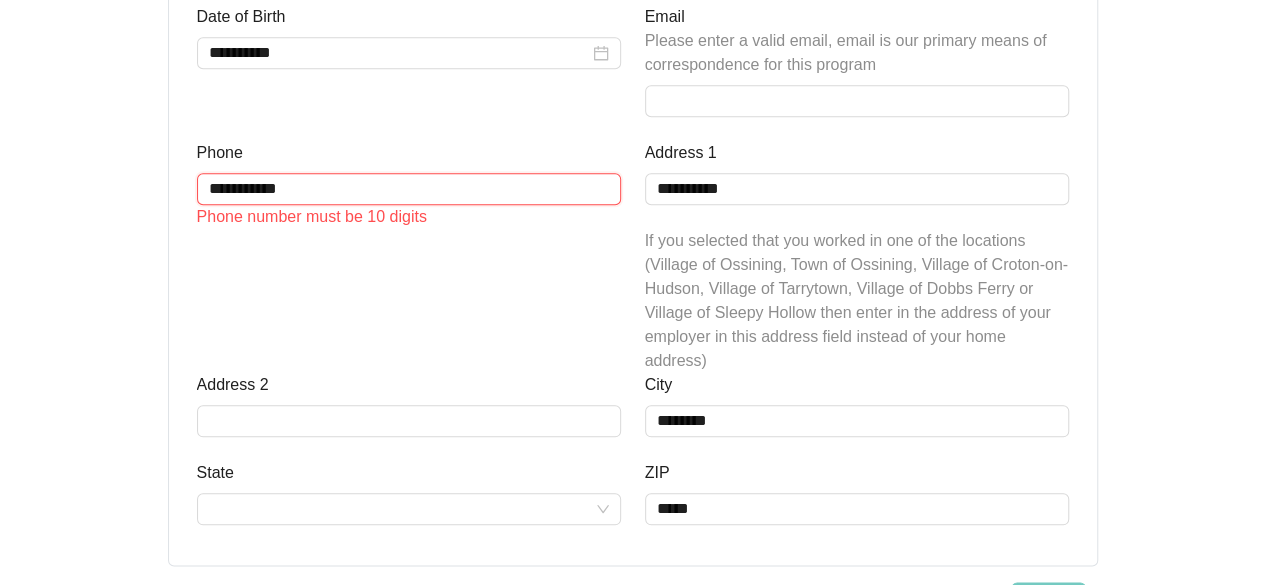 click on "**********" at bounding box center (409, 189) 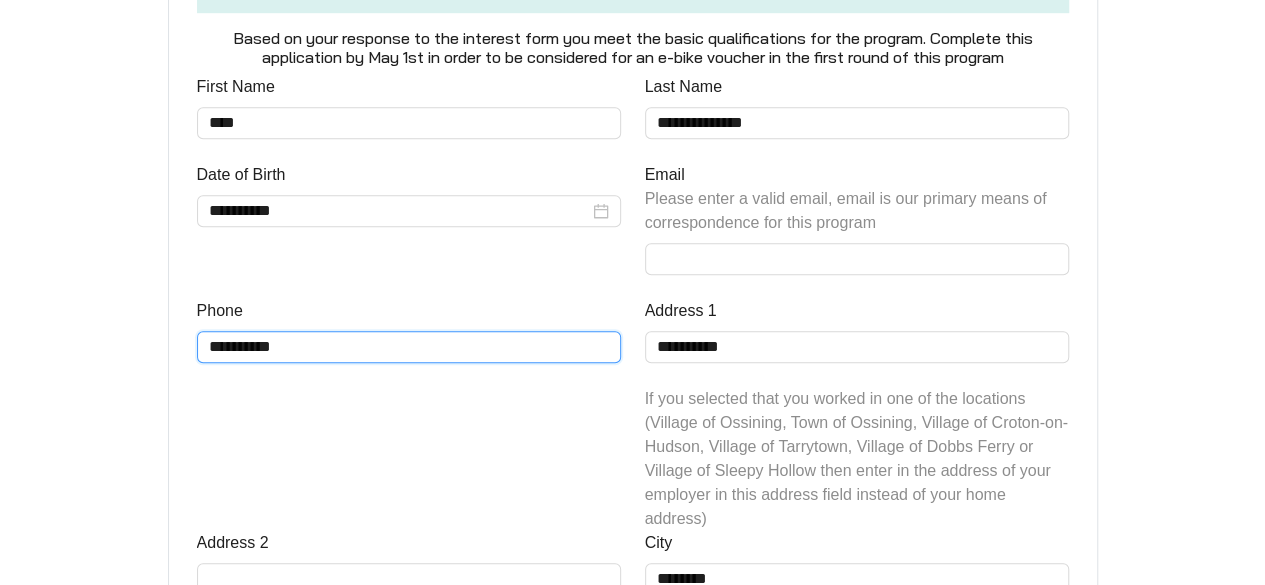 scroll, scrollTop: 731, scrollLeft: 0, axis: vertical 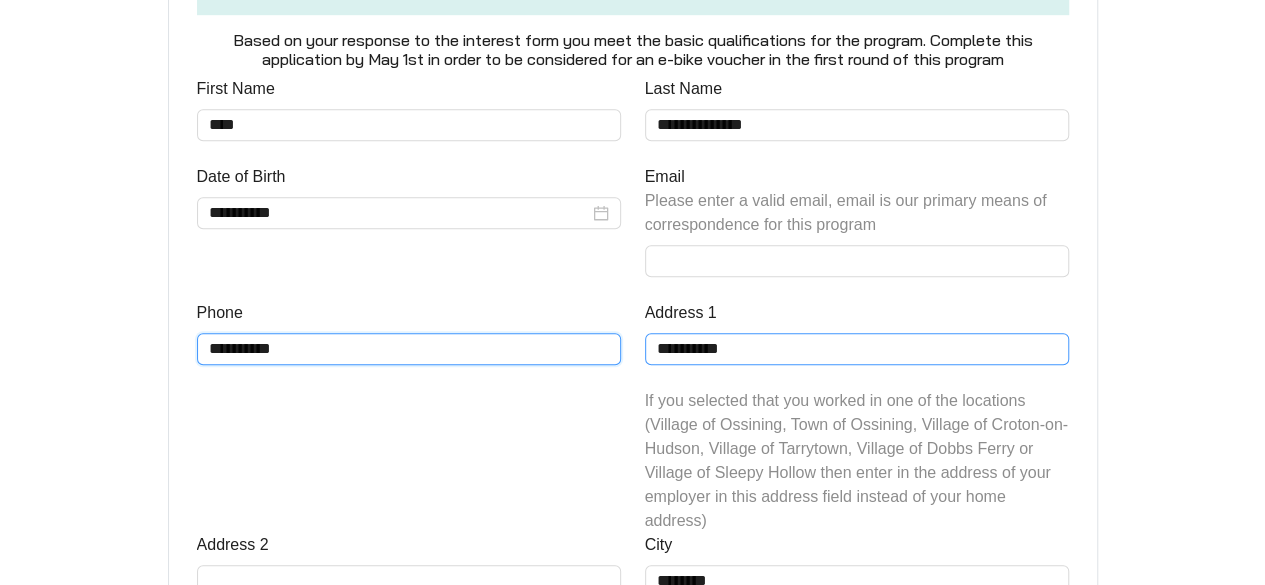type on "**********" 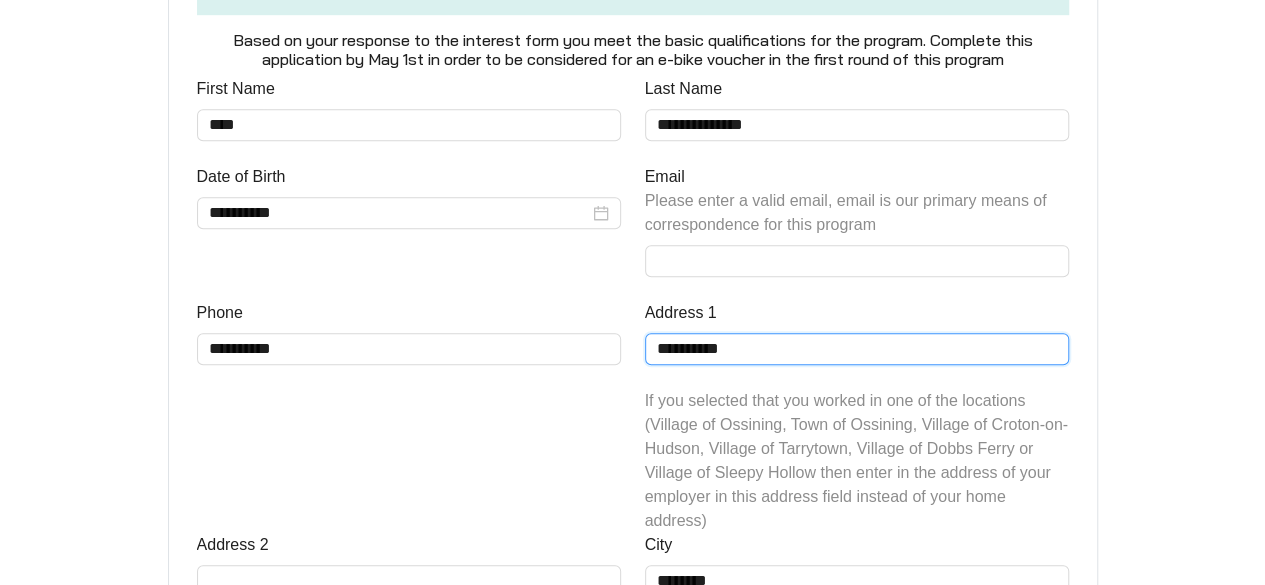 click on "**********" at bounding box center (857, 349) 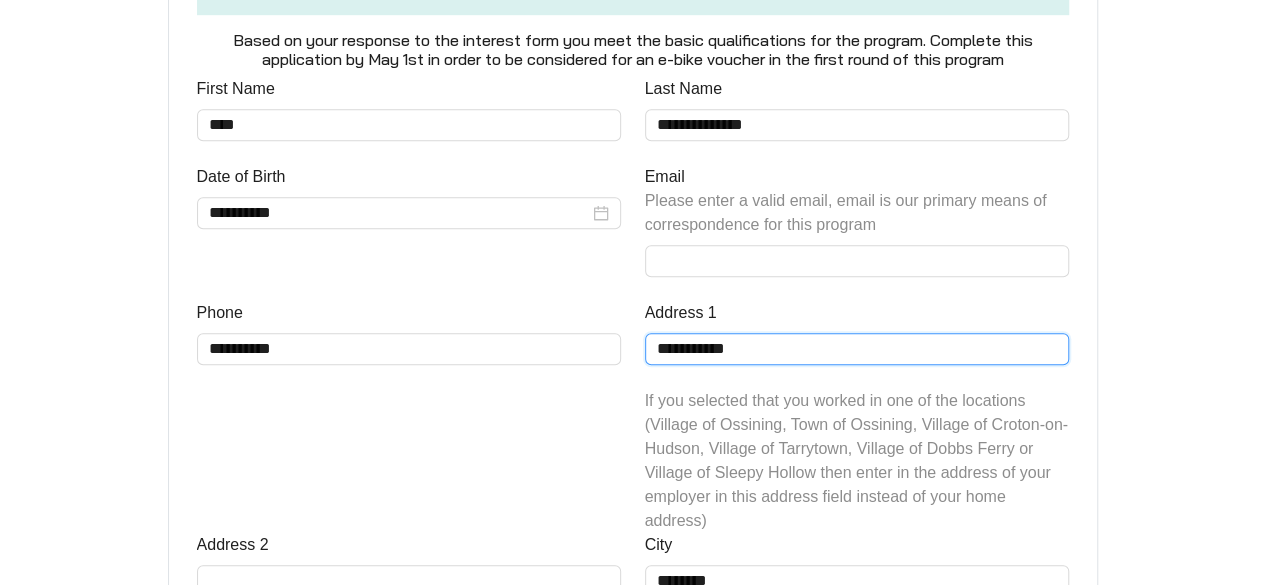 type on "**********" 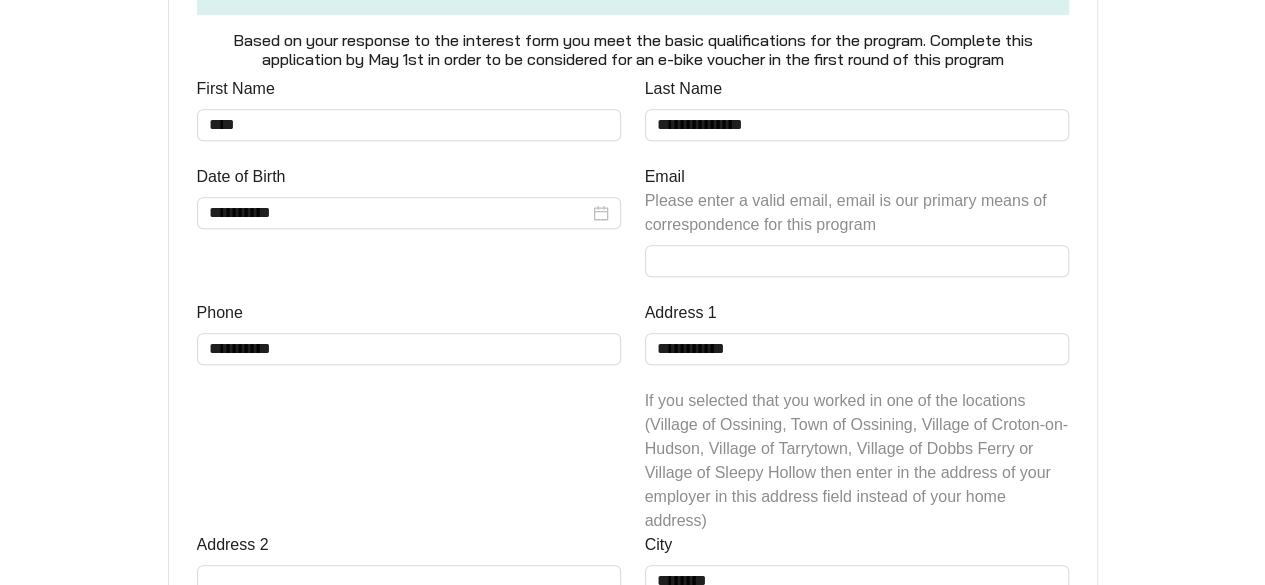 click on "Phone [PHONE]" at bounding box center [409, 417] 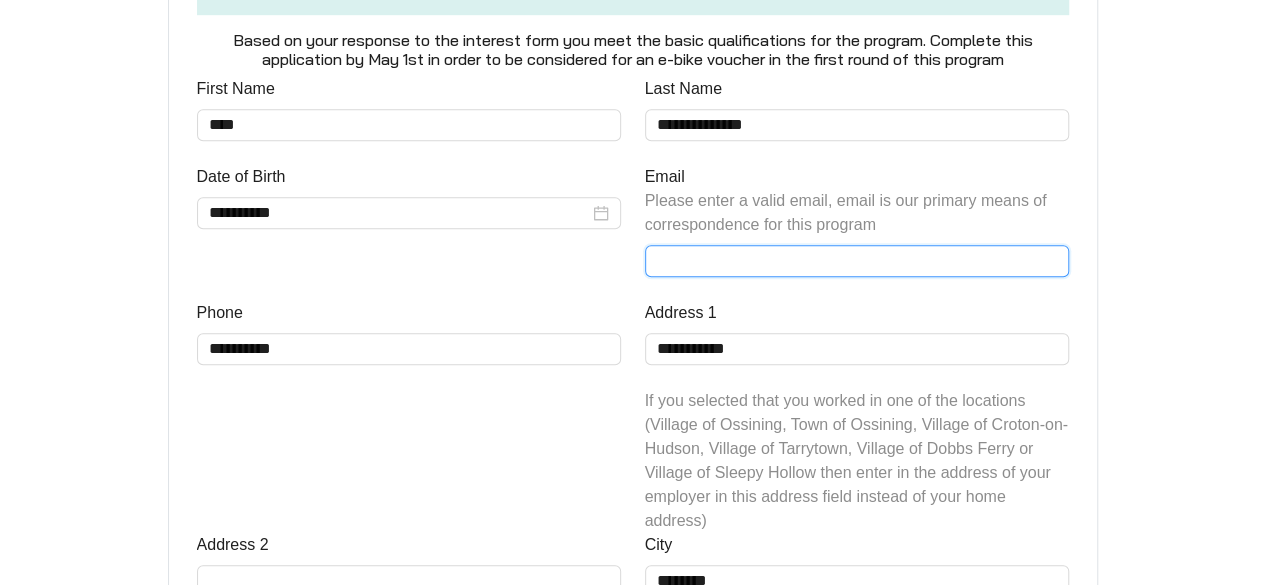 click on "Email     Please enter a valid email, email is our primary means of correspondence for this program" at bounding box center (857, 261) 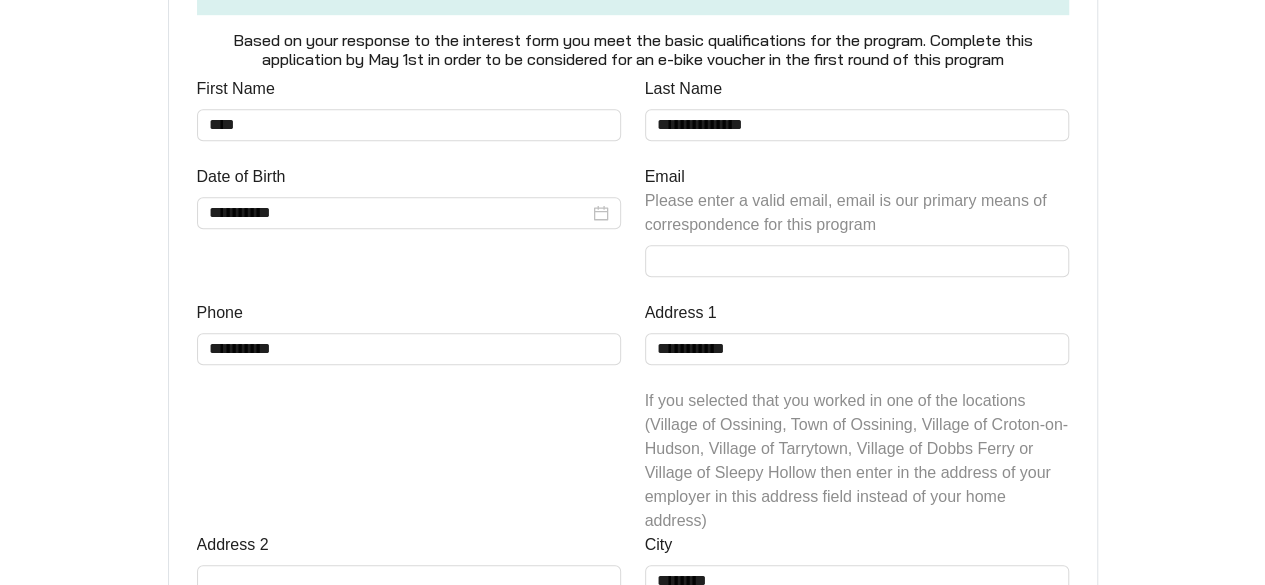 click on "Address 1 [ADDRESS] If you selected that you worked in one of the locations ([CITY], [CITY], [CITY], [CITY], [CITY] or [CITY] then enter in the address of your employer in this address field instead of your home address)" at bounding box center (857, 417) 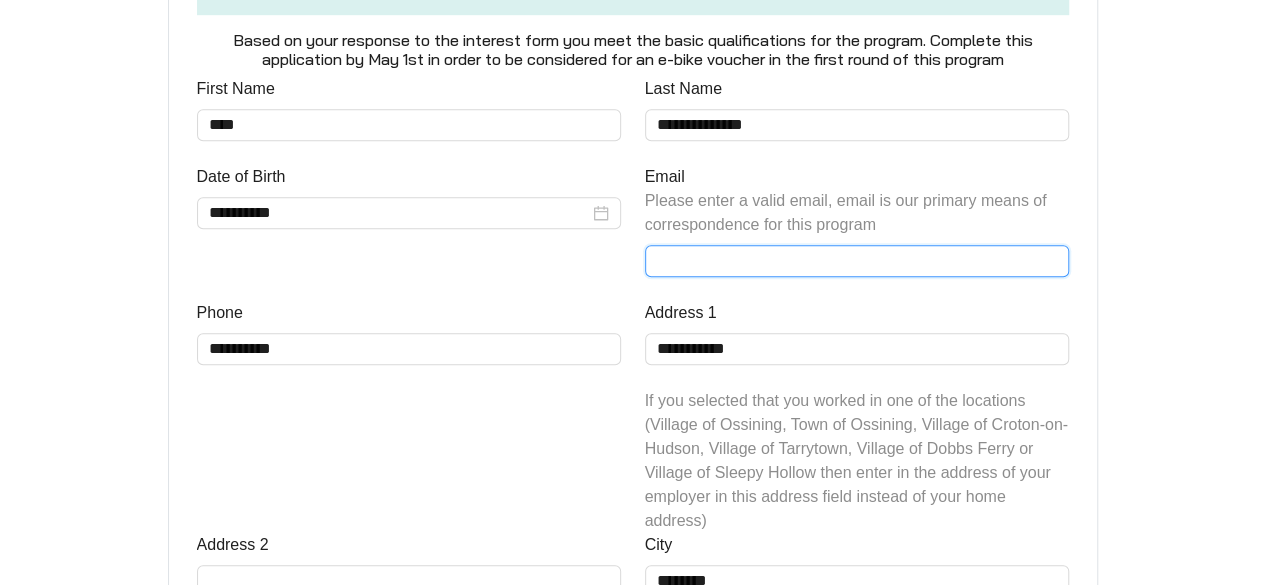 click on "Email     Please enter a valid email, email is our primary means of correspondence for this program" at bounding box center [857, 261] 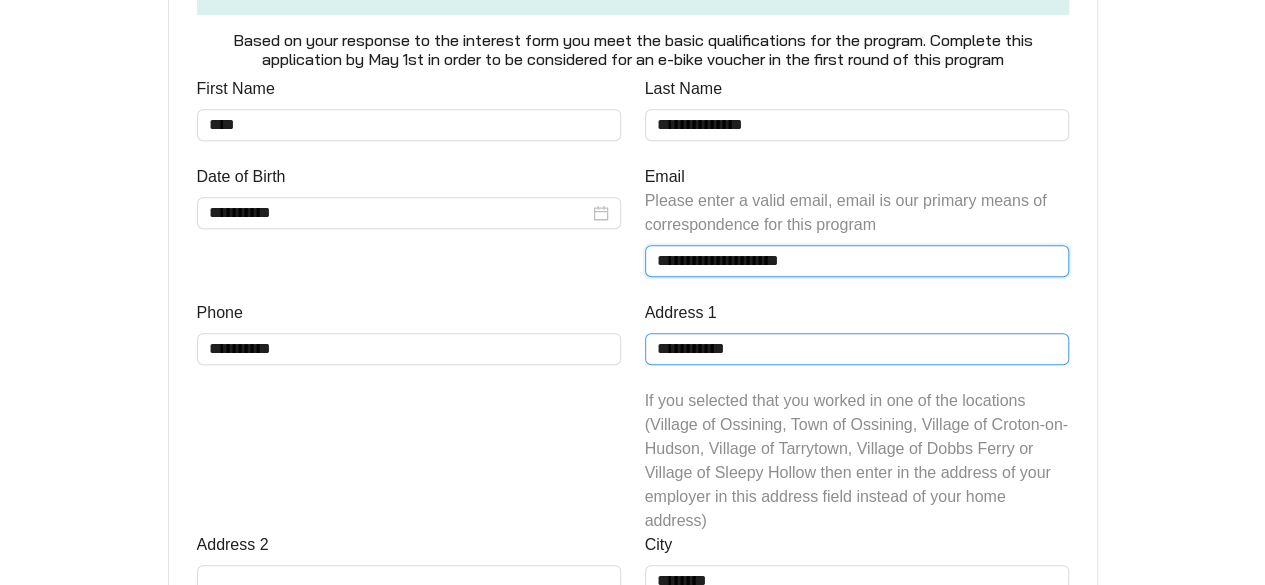 type on "**********" 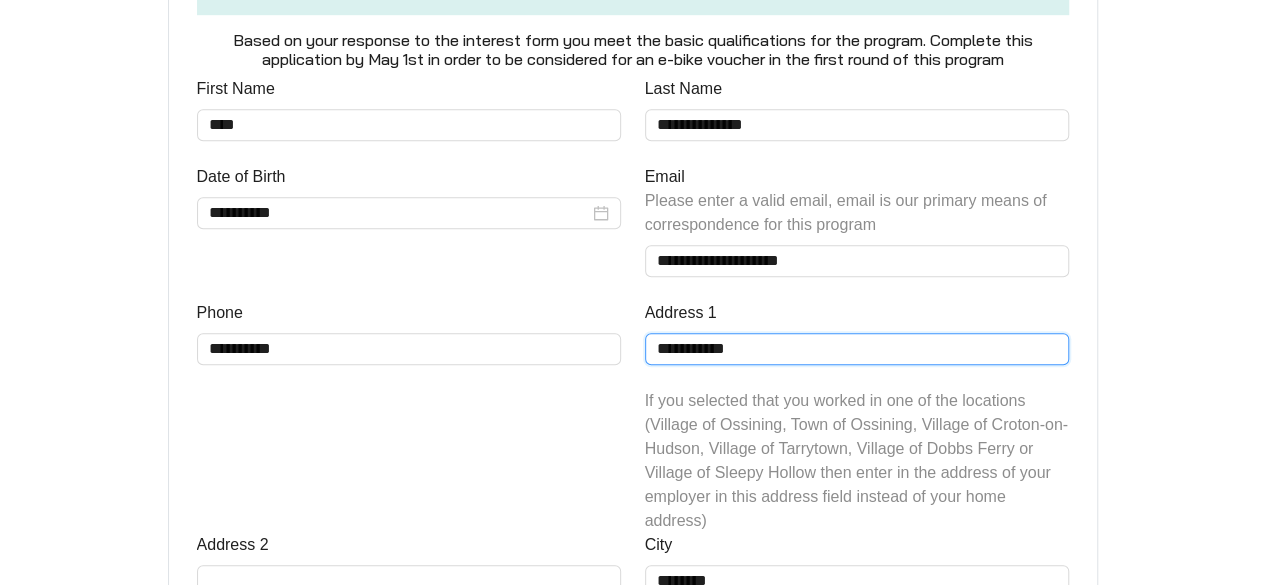 click on "**********" at bounding box center (857, 349) 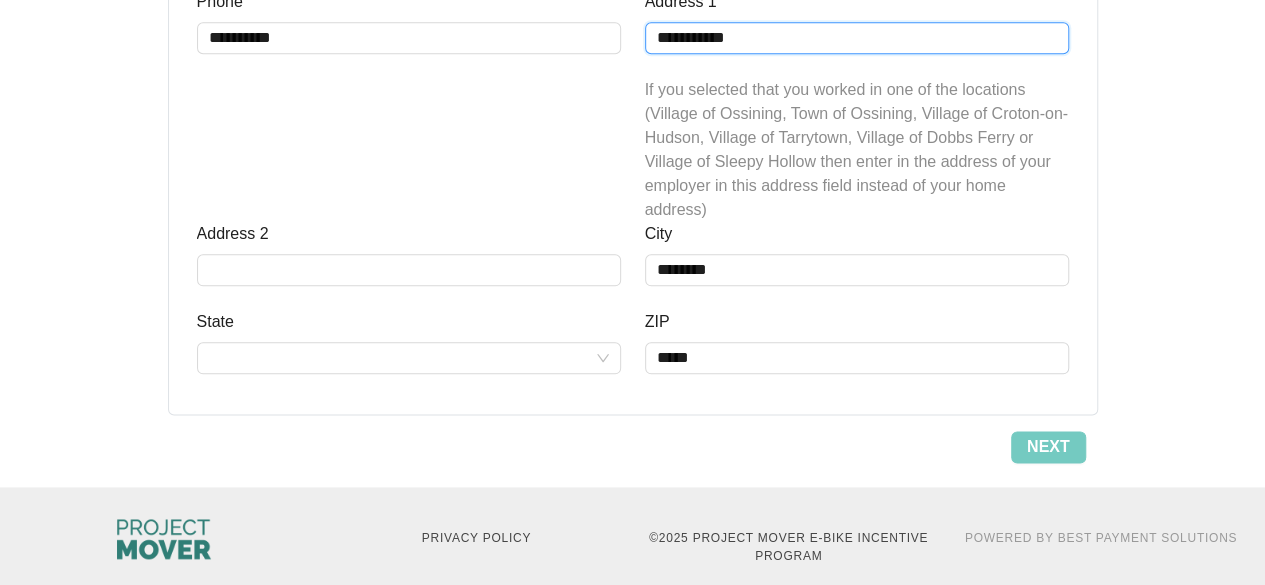 scroll, scrollTop: 1063, scrollLeft: 0, axis: vertical 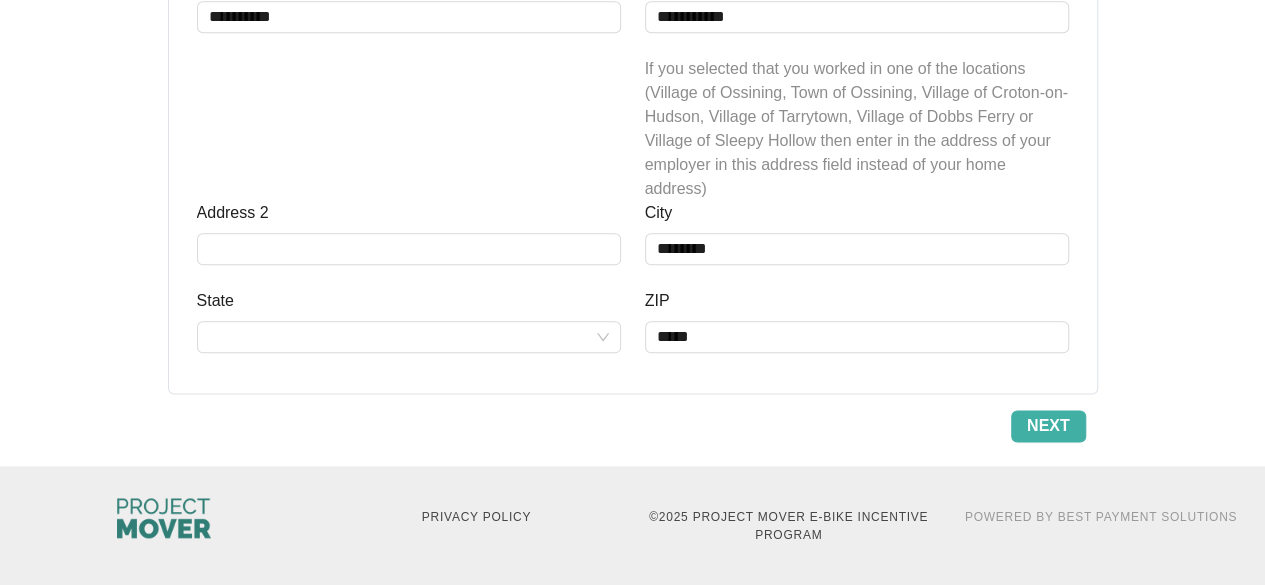 click on "Next" at bounding box center (1048, 426) 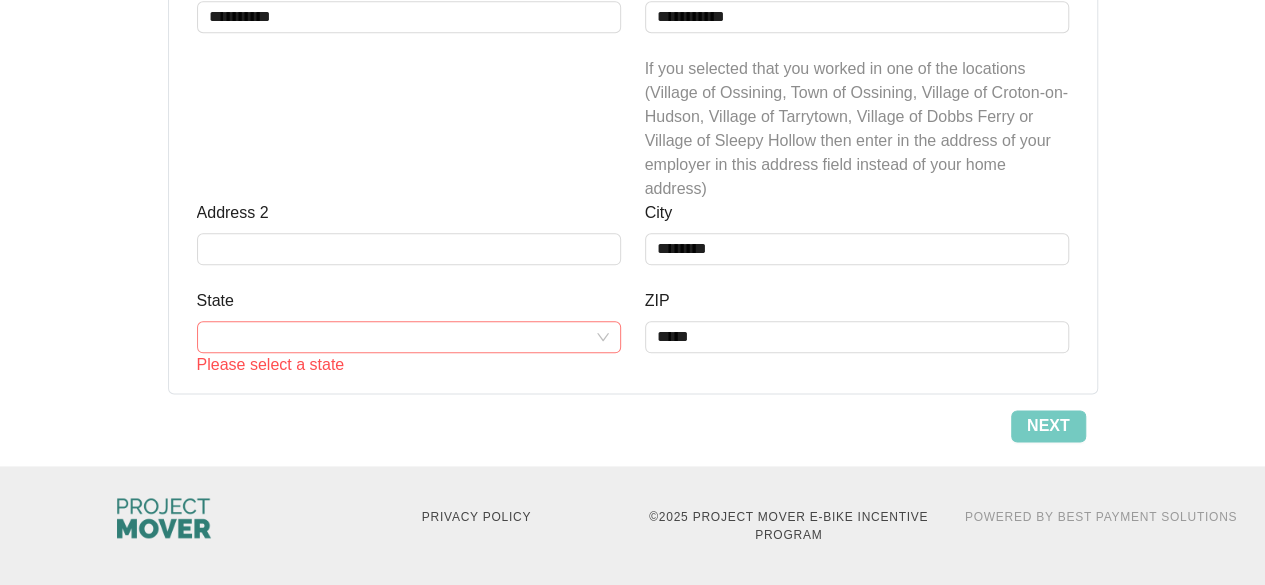 click on "State" at bounding box center [409, 337] 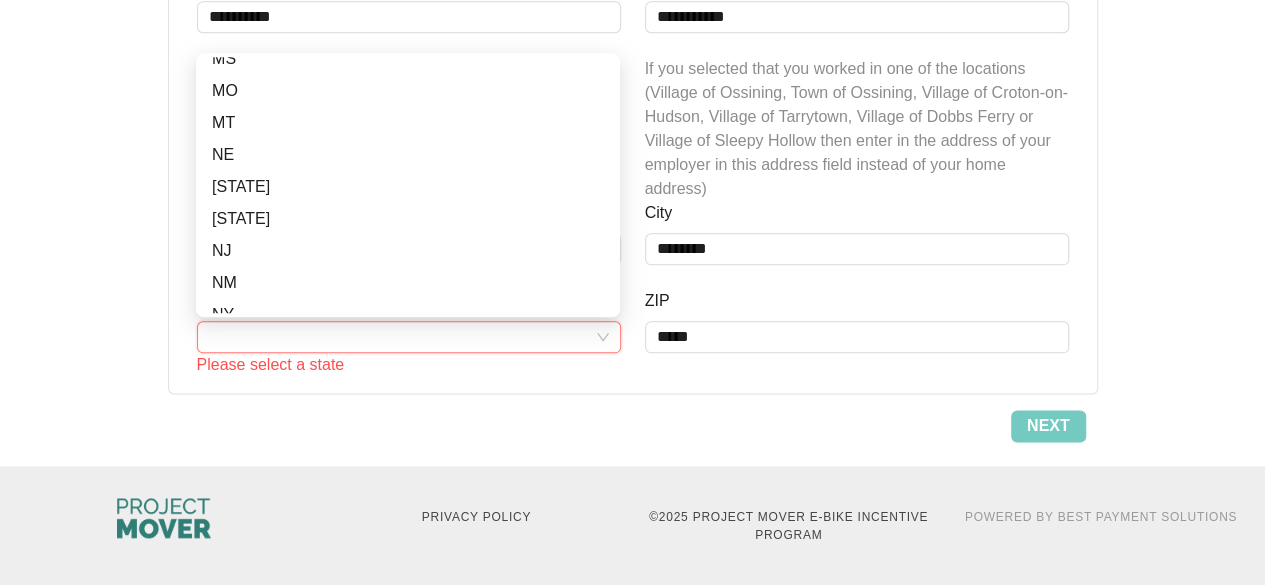 scroll, scrollTop: 847, scrollLeft: 0, axis: vertical 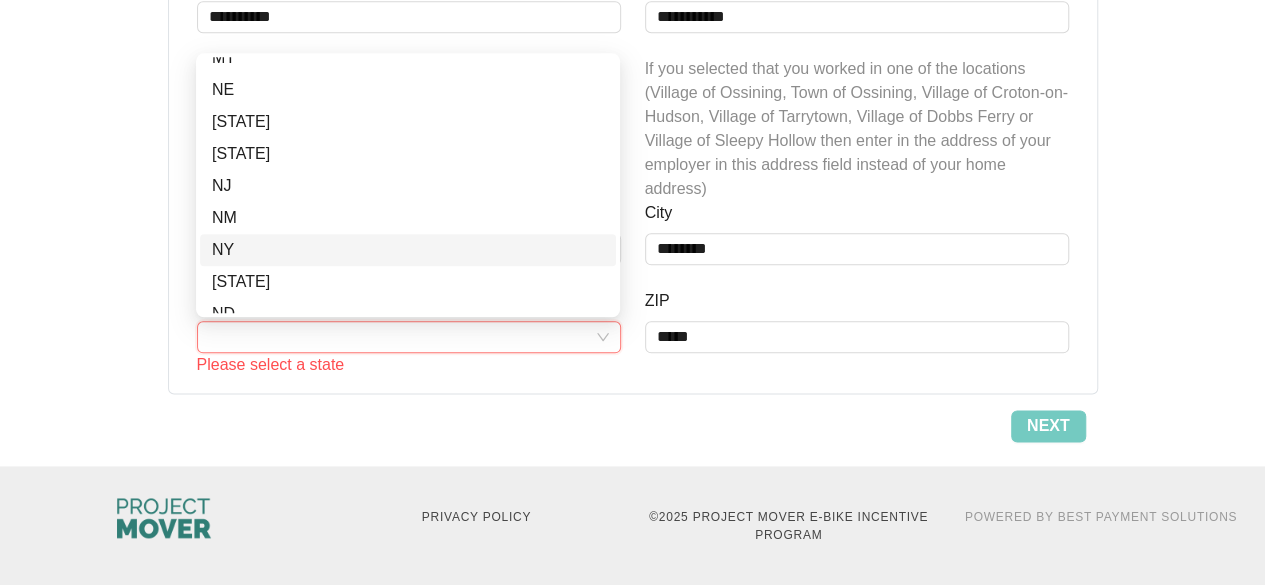 click on "NY" at bounding box center [408, 250] 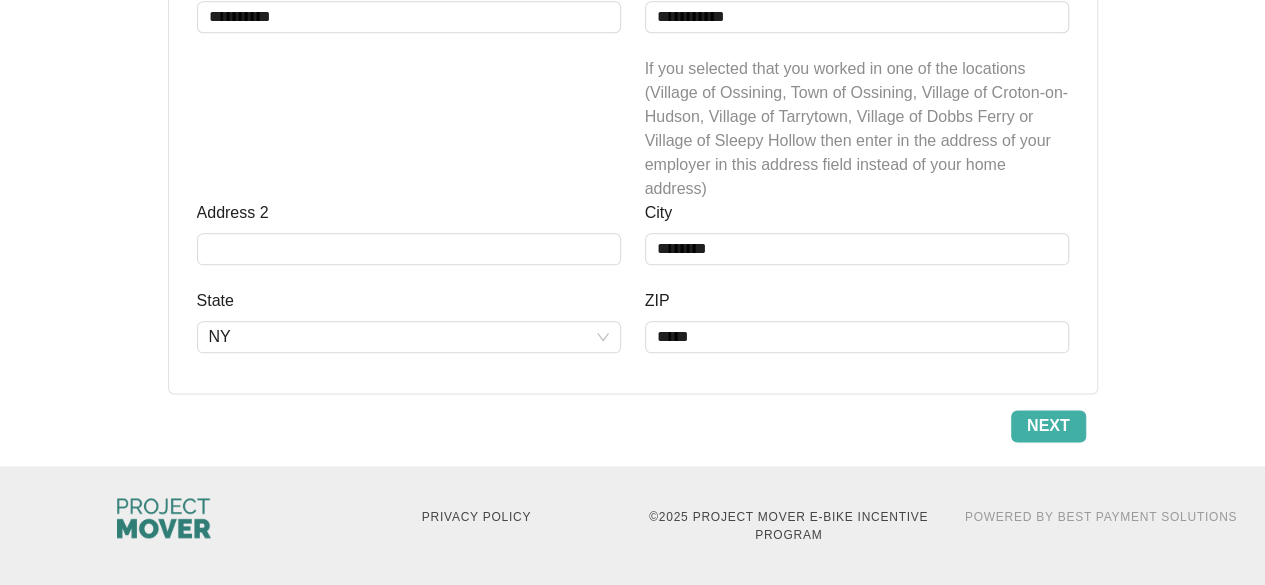 click on "Next" at bounding box center [1048, 426] 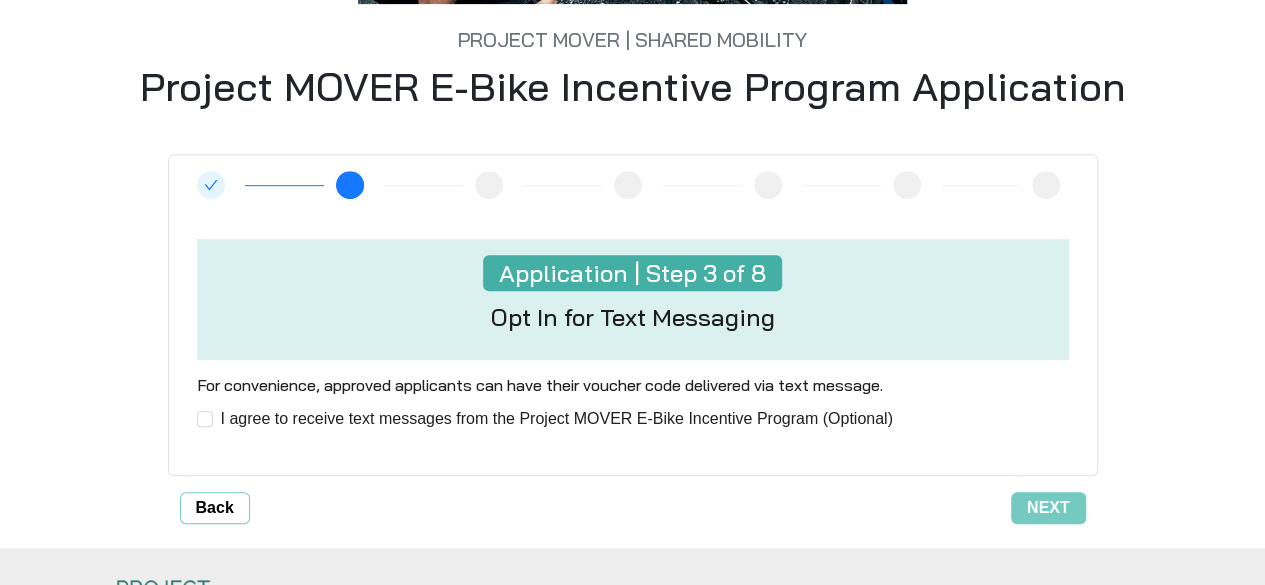 scroll, scrollTop: 468, scrollLeft: 0, axis: vertical 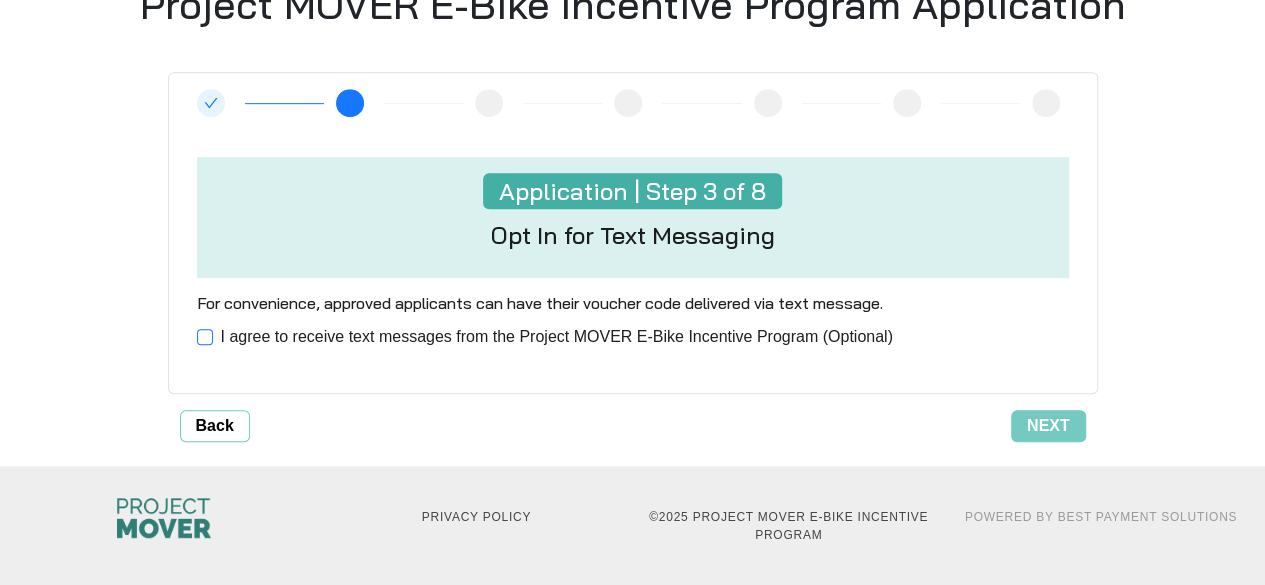 click on "I agree to receive text messages from the Project MOVER E-Bike Incentive Program (Optional)" at bounding box center [549, 337] 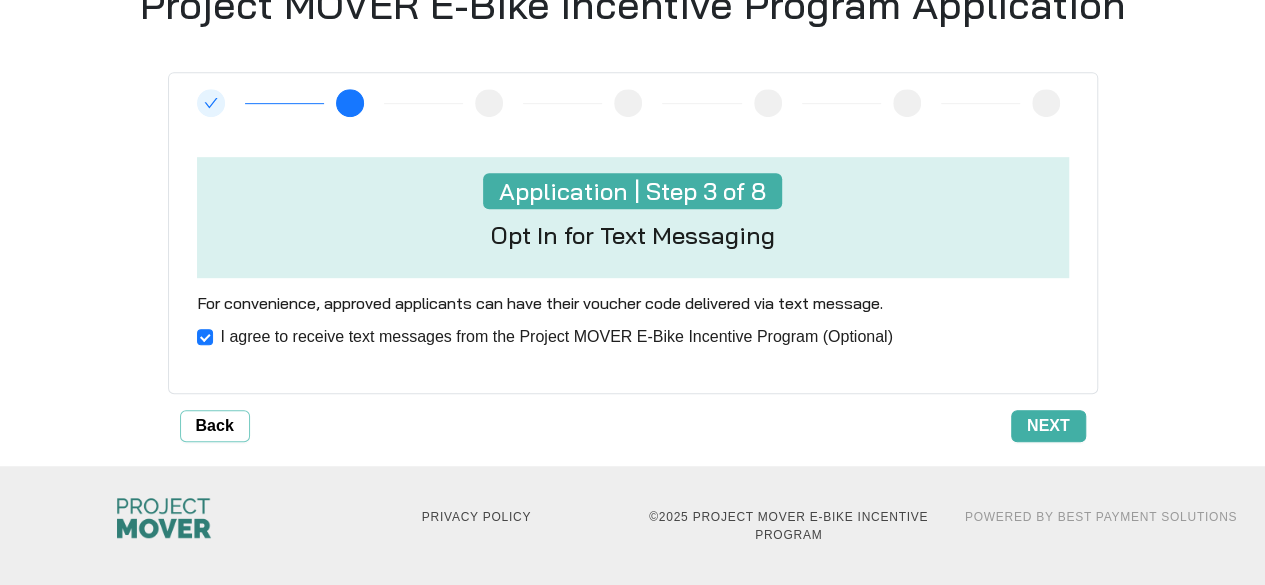 click on "Next" at bounding box center [1048, 426] 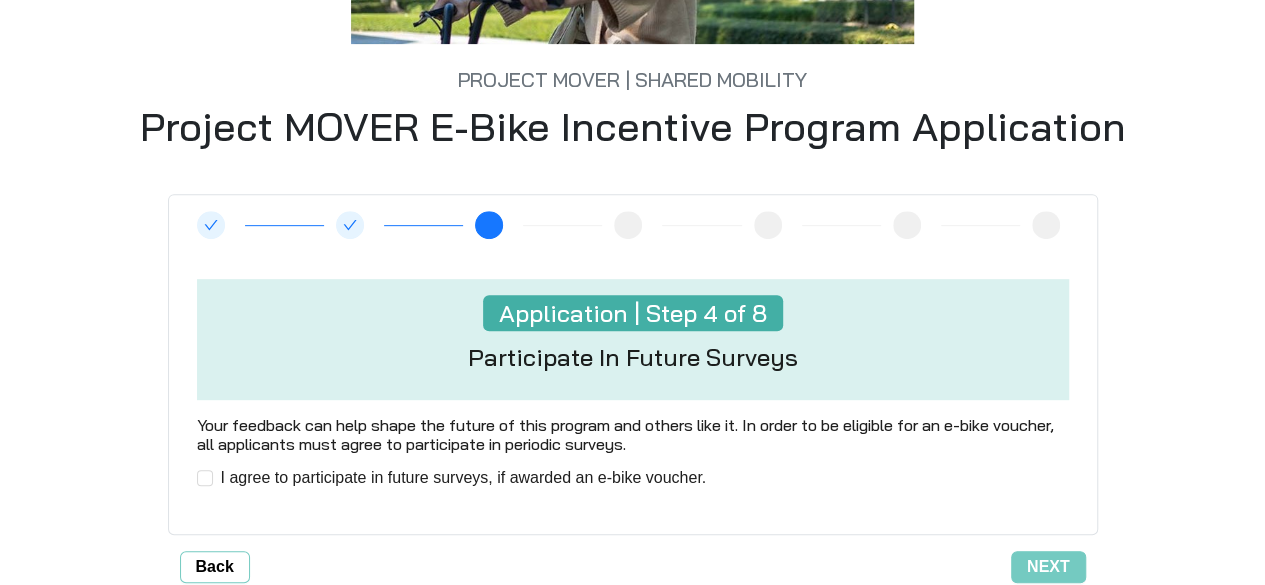 scroll, scrollTop: 487, scrollLeft: 0, axis: vertical 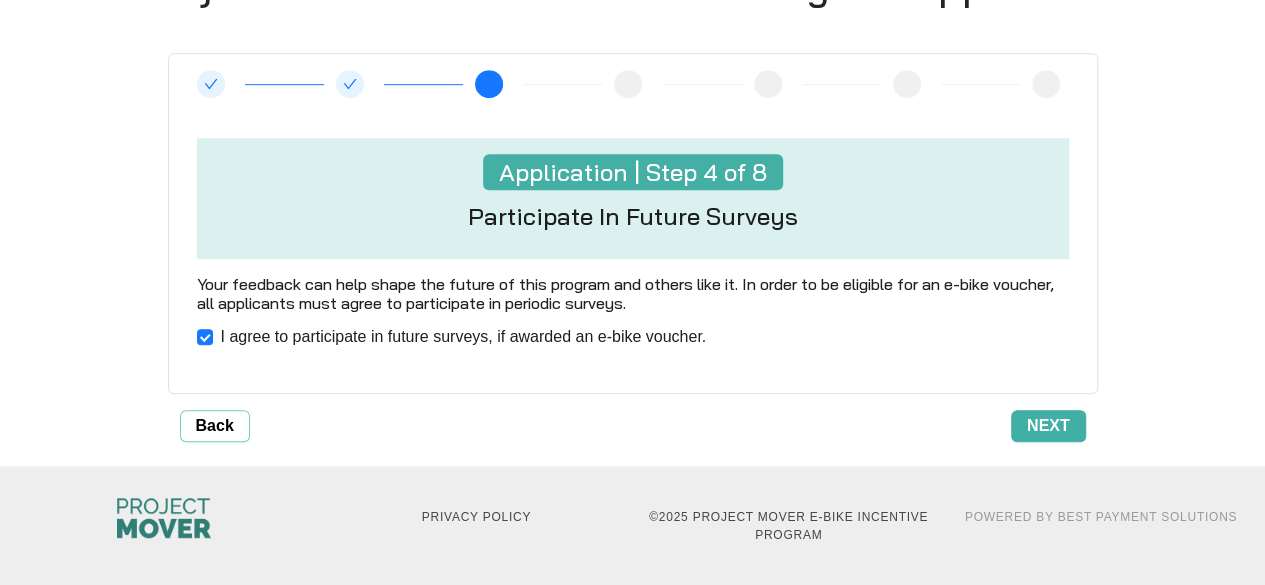 click on "Next" at bounding box center (1048, 426) 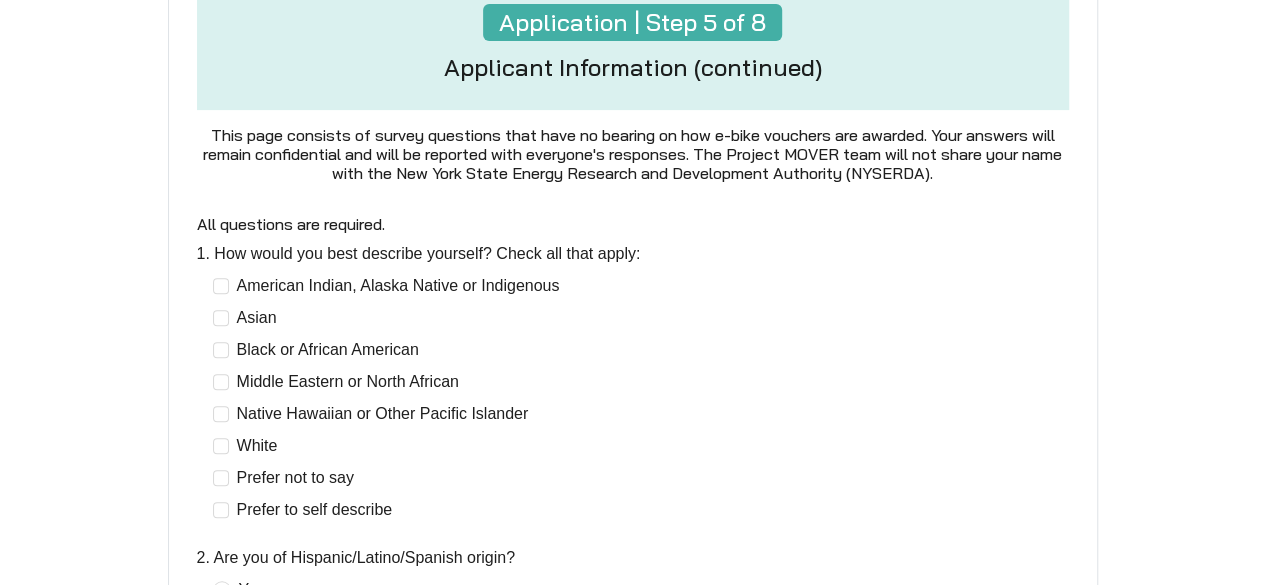scroll, scrollTop: 353, scrollLeft: 0, axis: vertical 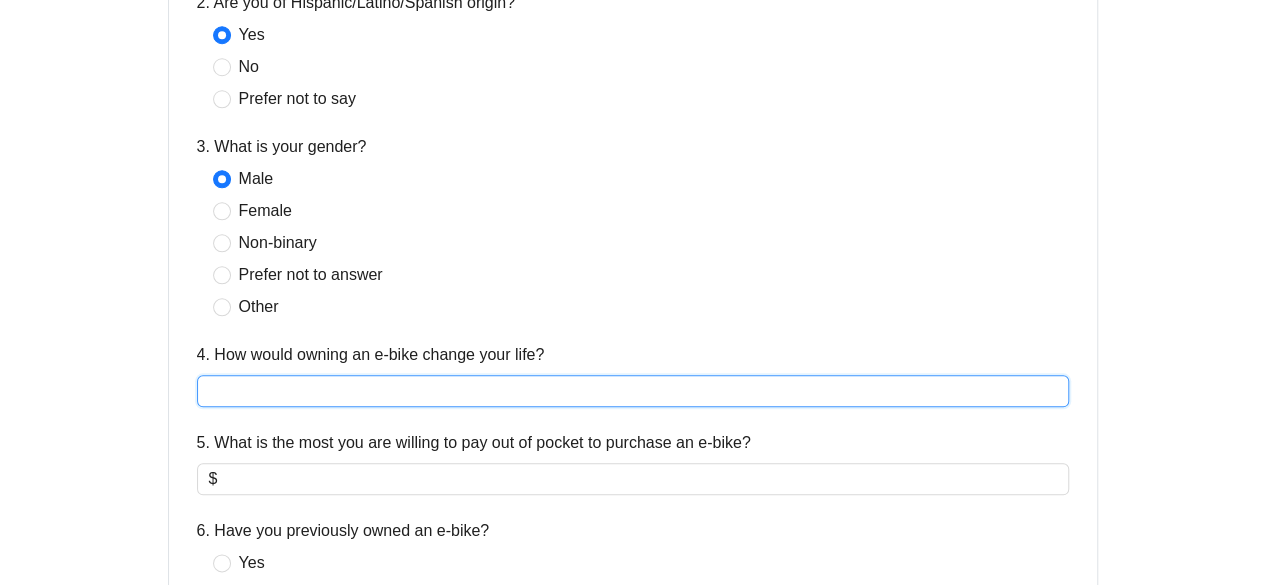 click on "4. How would owning an e-bike change your life?" at bounding box center [633, 391] 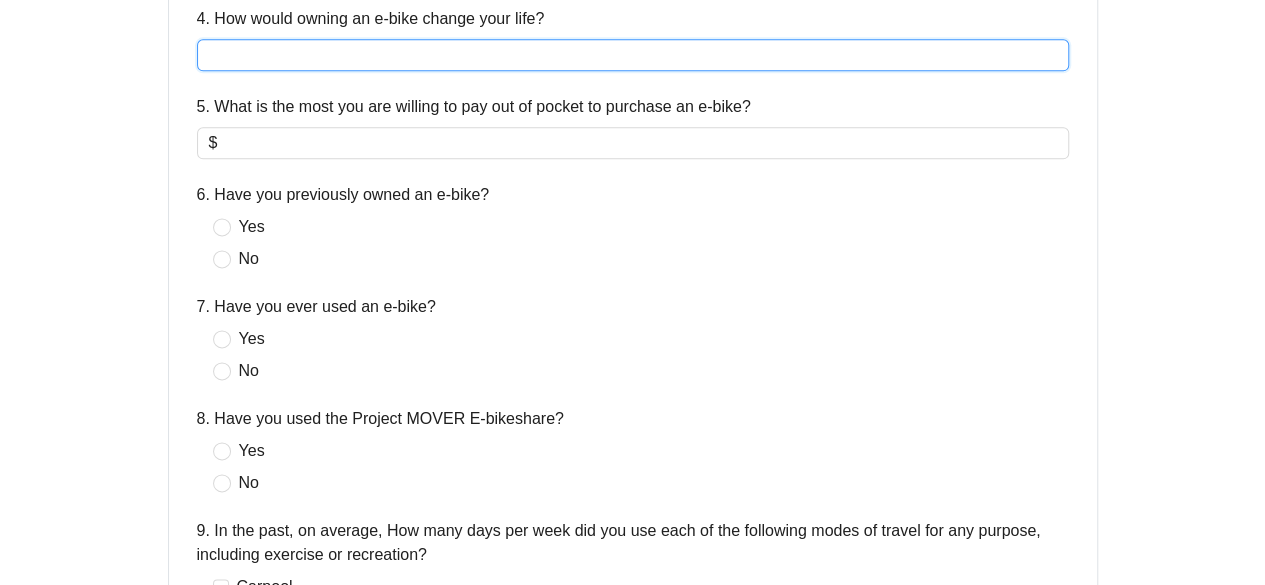scroll, scrollTop: 1225, scrollLeft: 0, axis: vertical 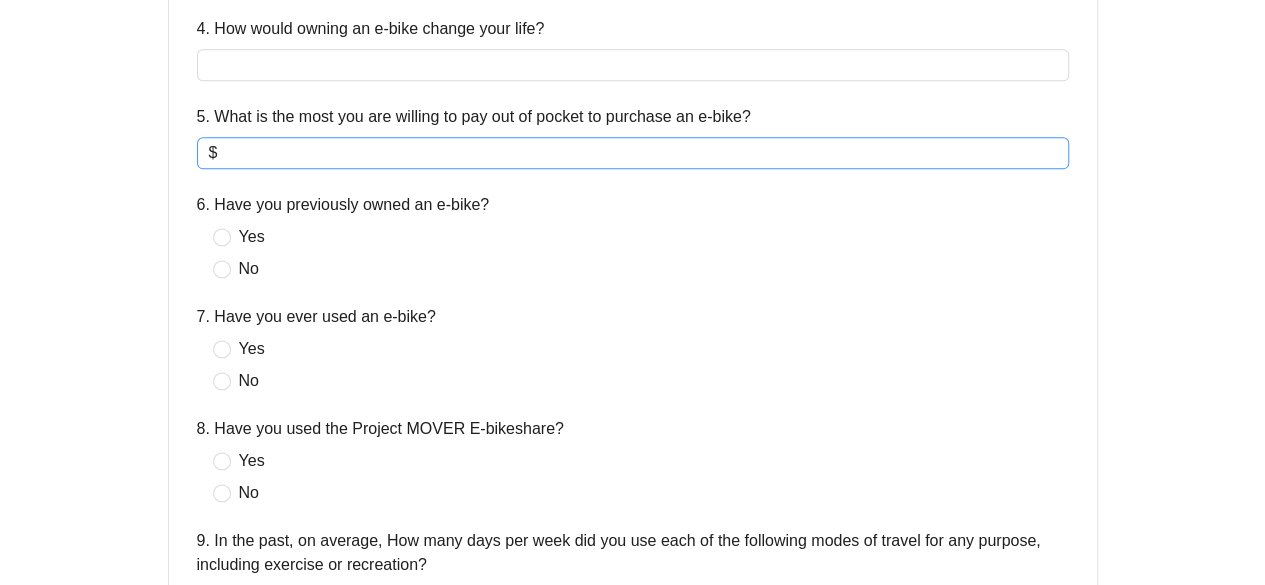click on "5. What is the most you are willing to pay out of pocket to purchase an e-bike?" at bounding box center [638, 153] 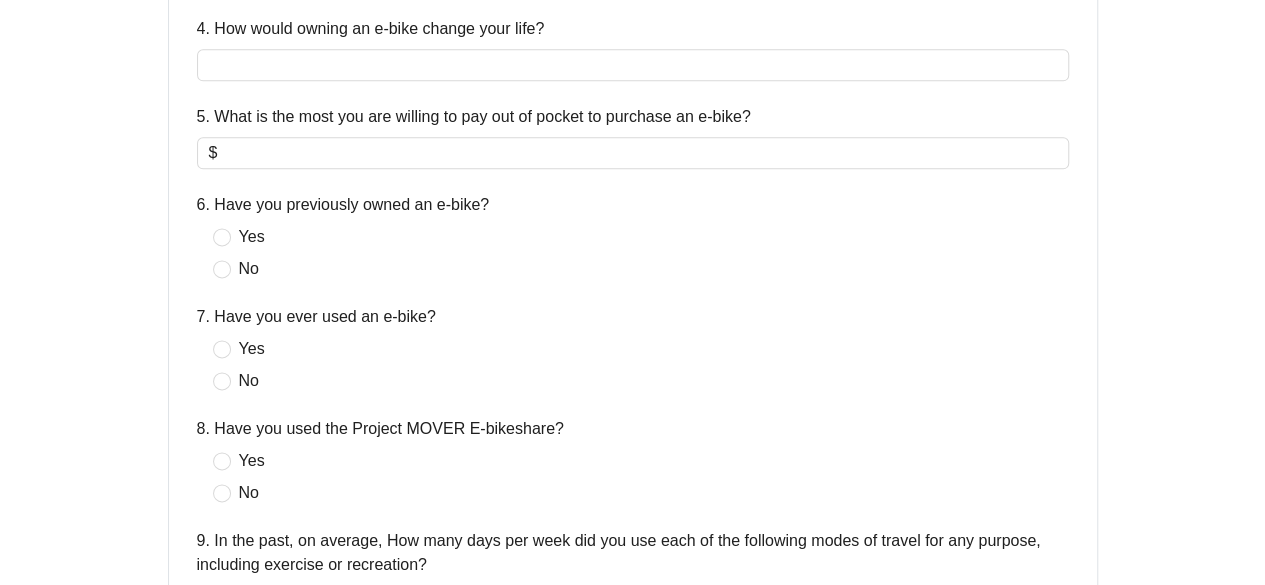 click on "4. How would owning an e-bike change your life?" at bounding box center [371, 29] 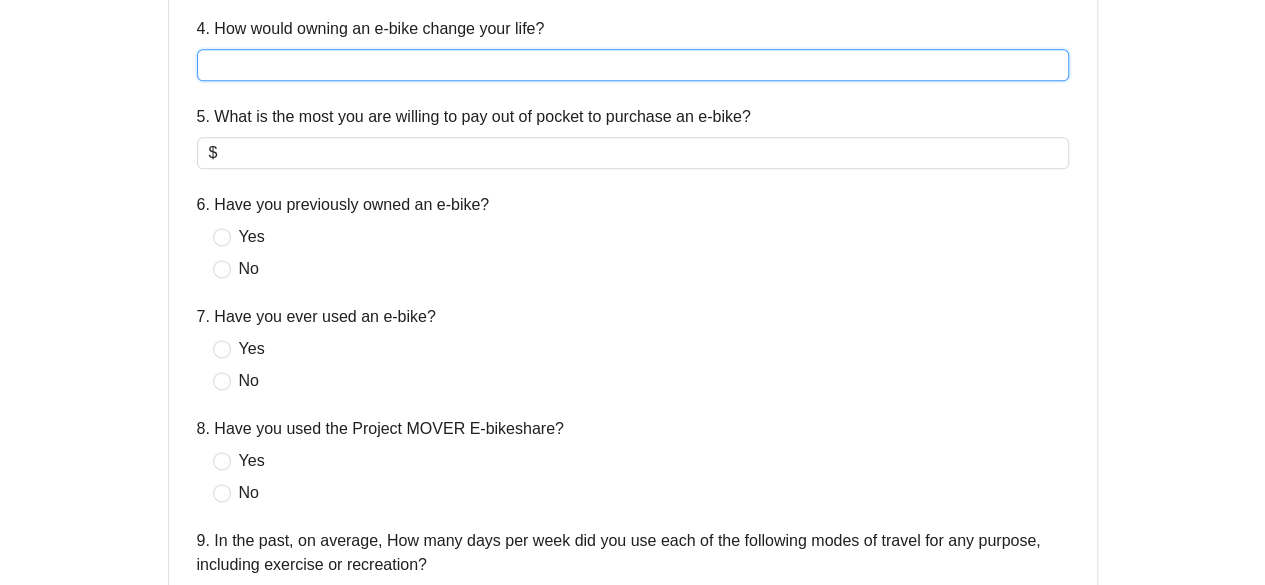 click on "4. How would owning an e-bike change your life?" at bounding box center (633, 65) 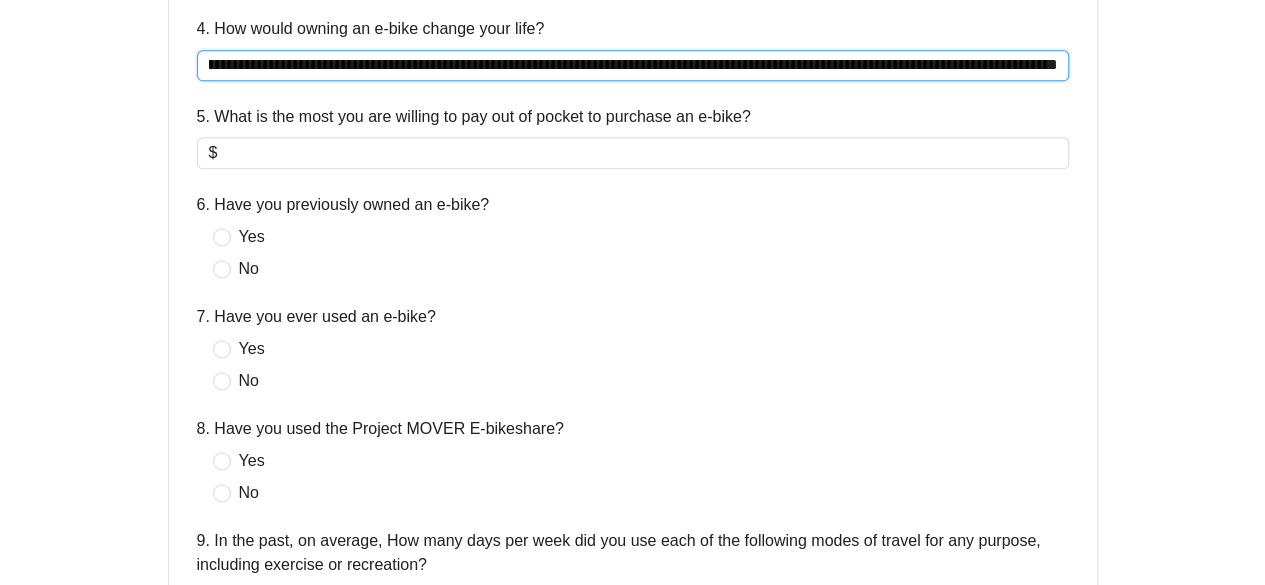 scroll, scrollTop: 0, scrollLeft: 1111, axis: horizontal 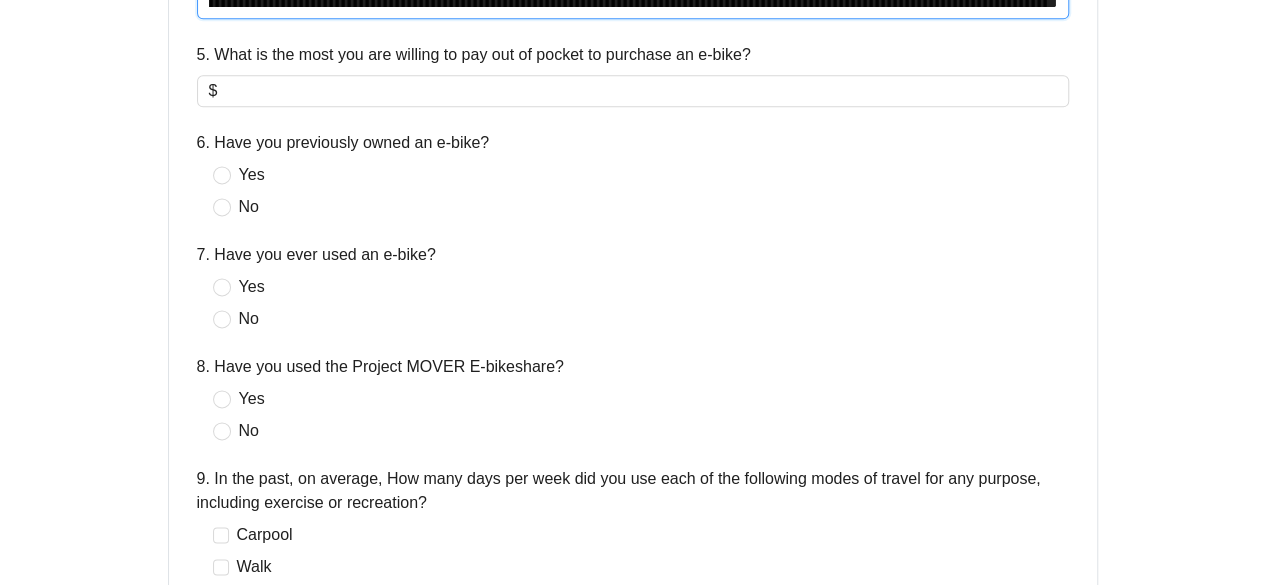 type on "**********" 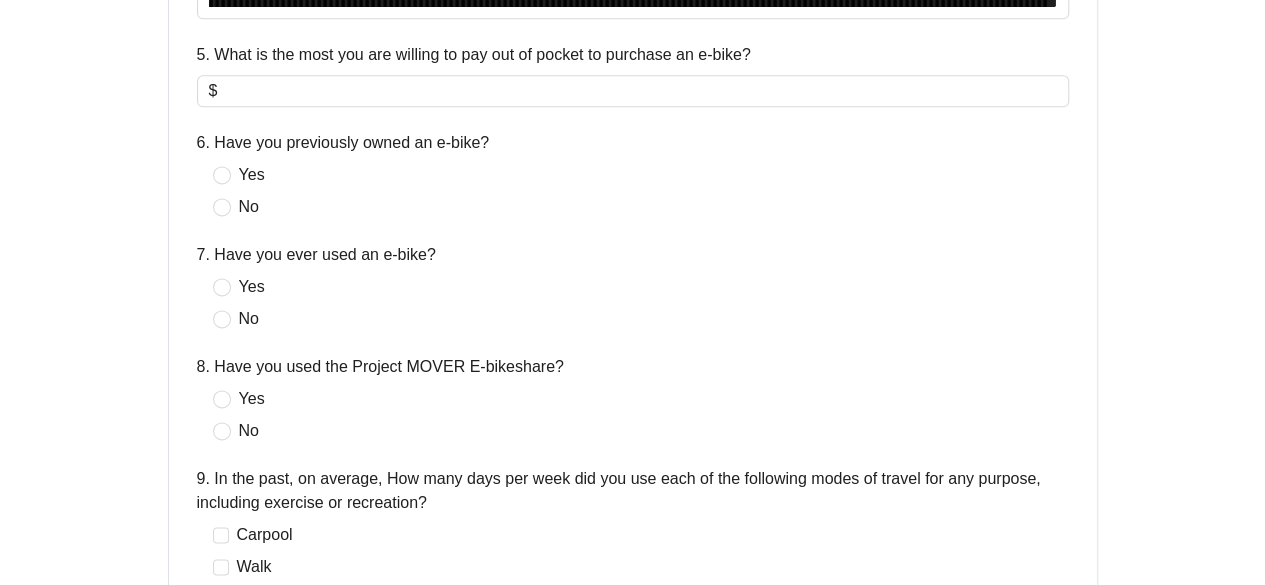 scroll, scrollTop: 0, scrollLeft: 0, axis: both 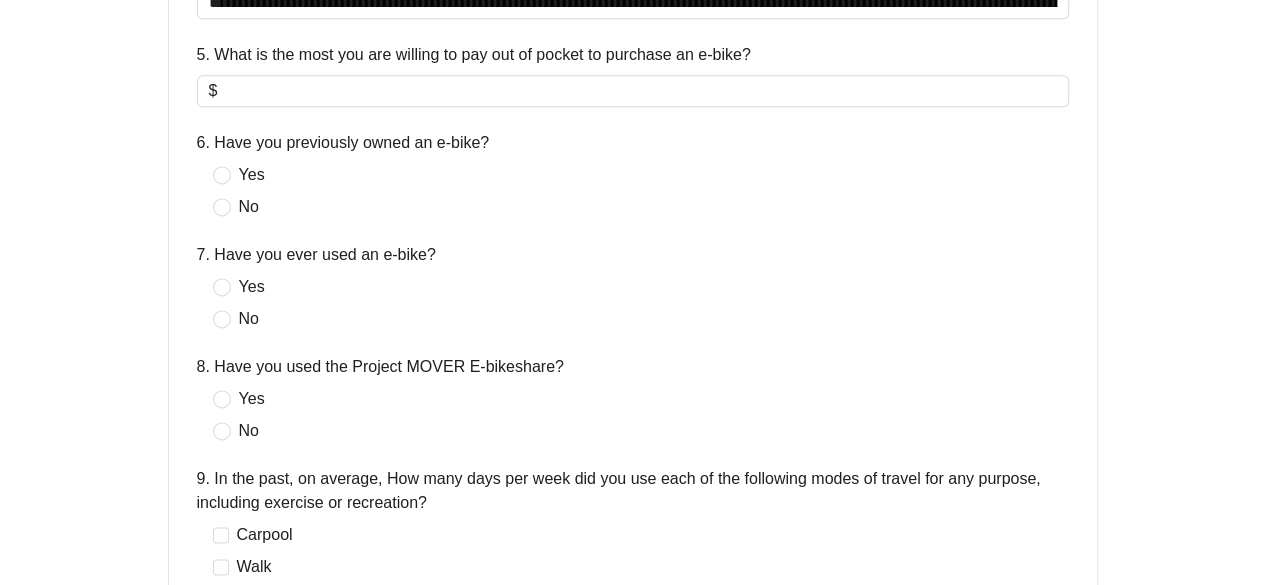 click on "6. Have you previously owned an e-bike?" at bounding box center [633, 147] 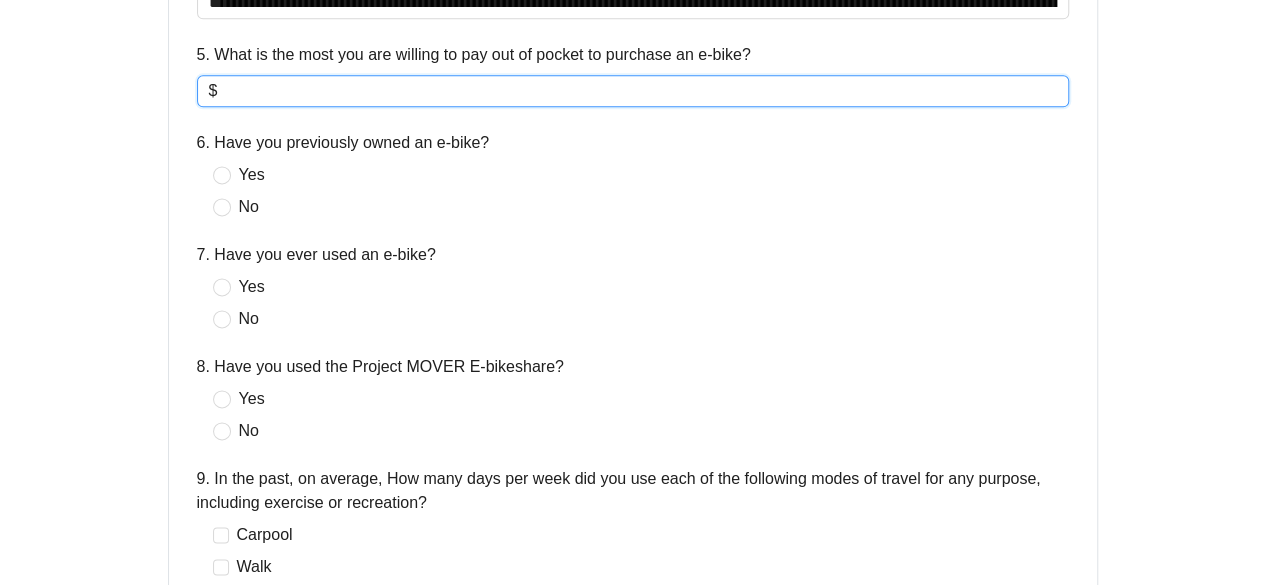 click on "5. What is the most you are willing to pay out of pocket to purchase an e-bike?" at bounding box center [638, 91] 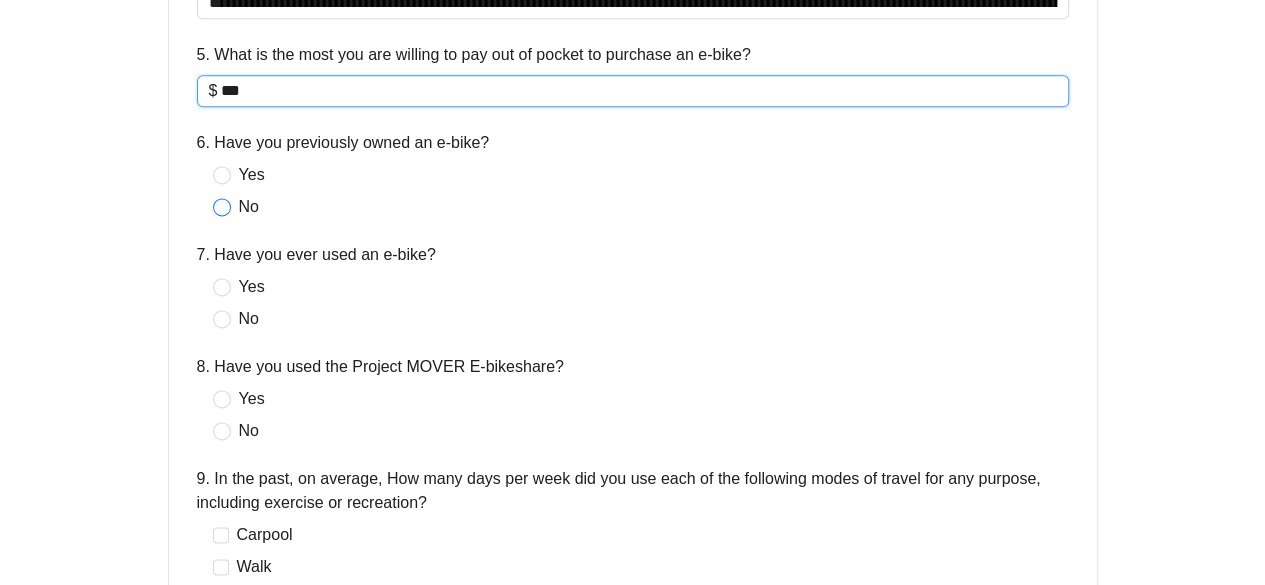 type on "***" 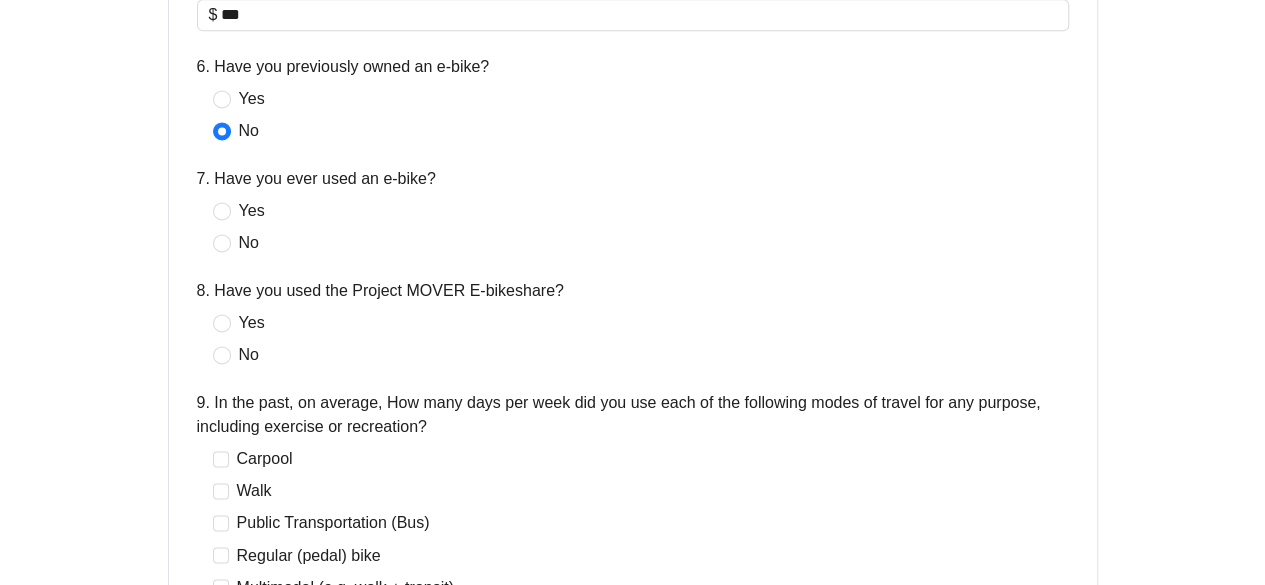 scroll, scrollTop: 1369, scrollLeft: 0, axis: vertical 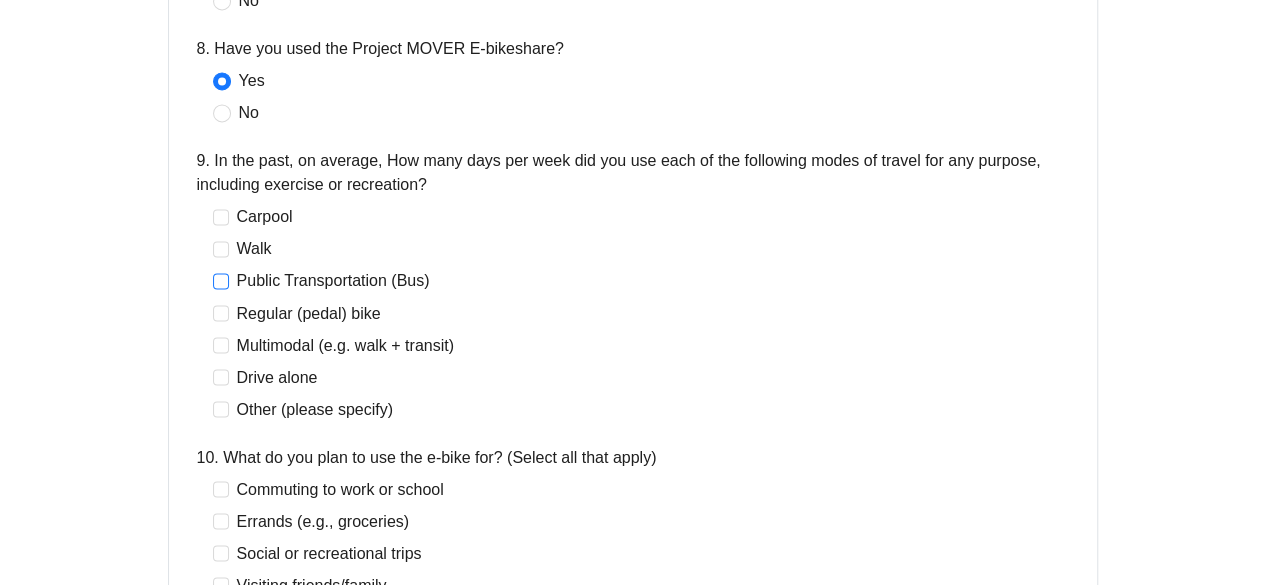 click on "Public Transportation (Bus)" at bounding box center [333, 281] 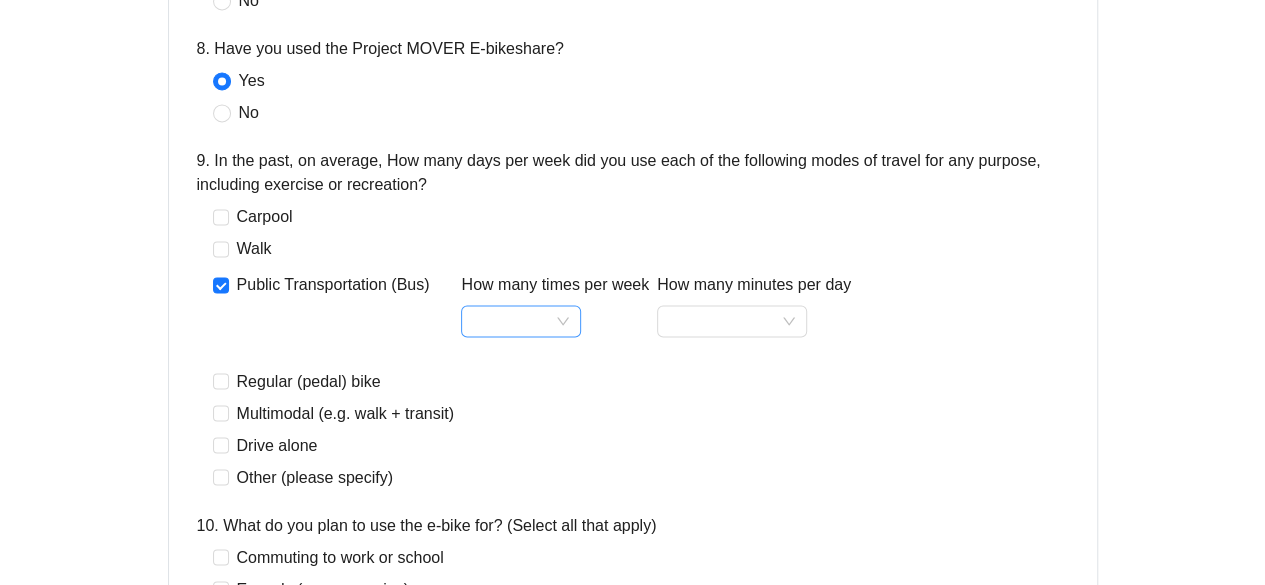 click on "How many times per week" at bounding box center [521, 321] 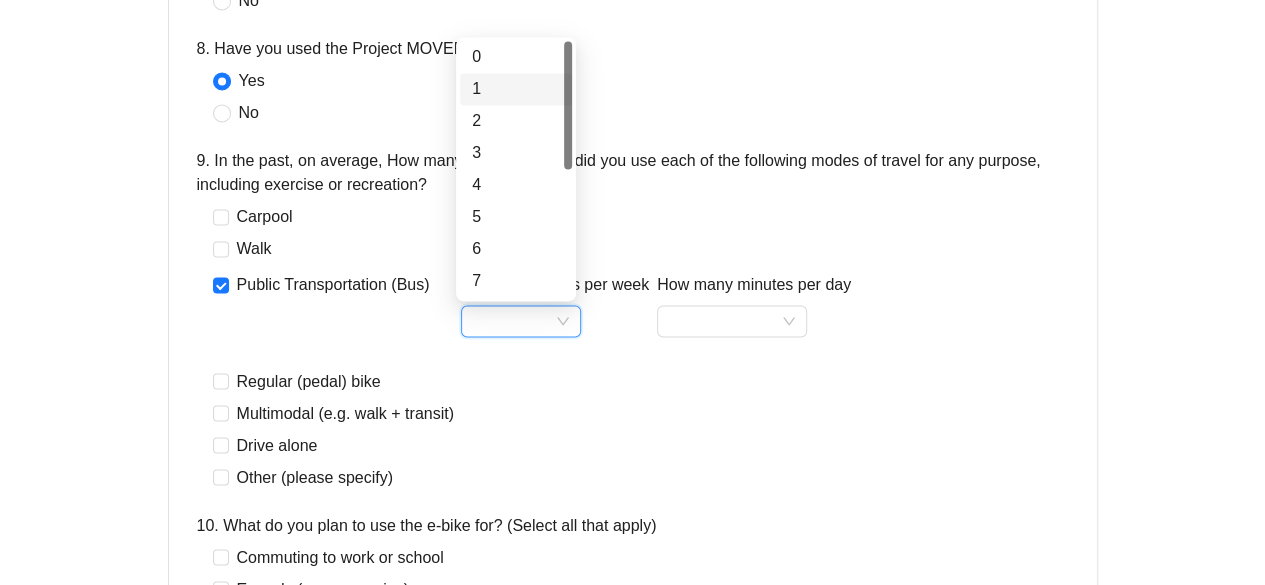click on "1" at bounding box center (516, 89) 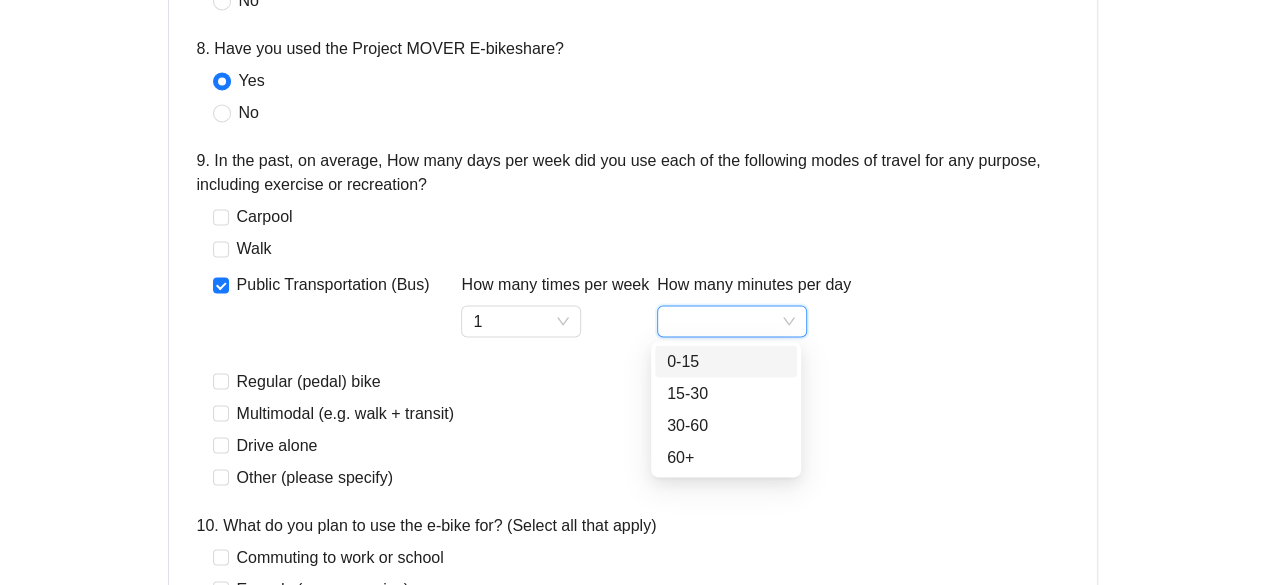 click on "How many minutes per day" at bounding box center [732, 321] 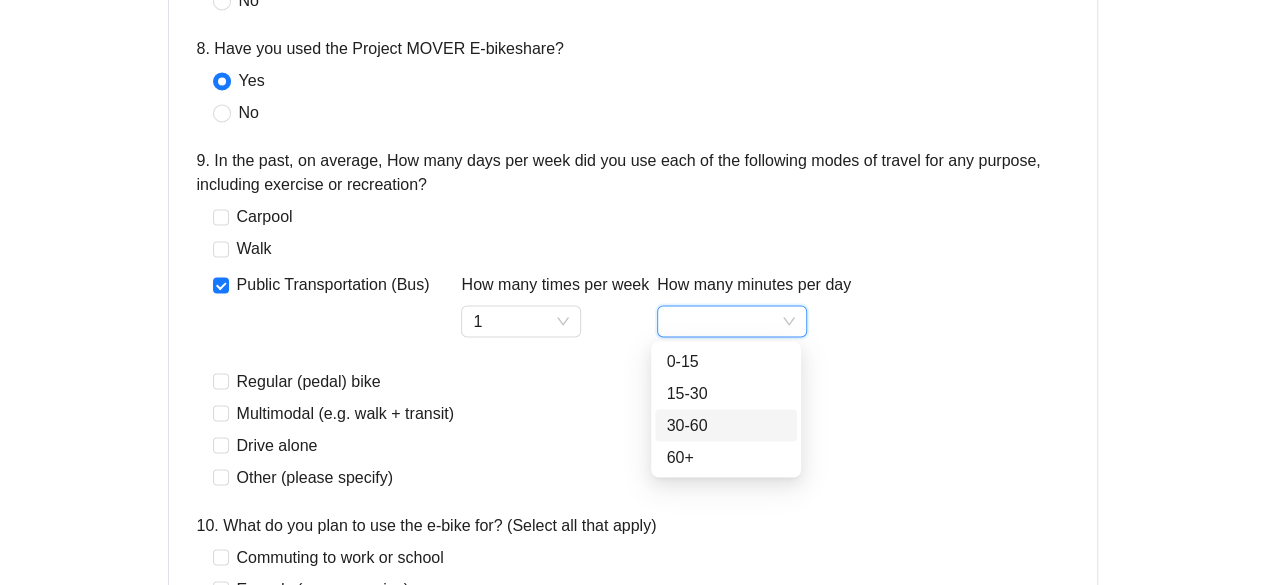 click on "30-60" at bounding box center [726, 425] 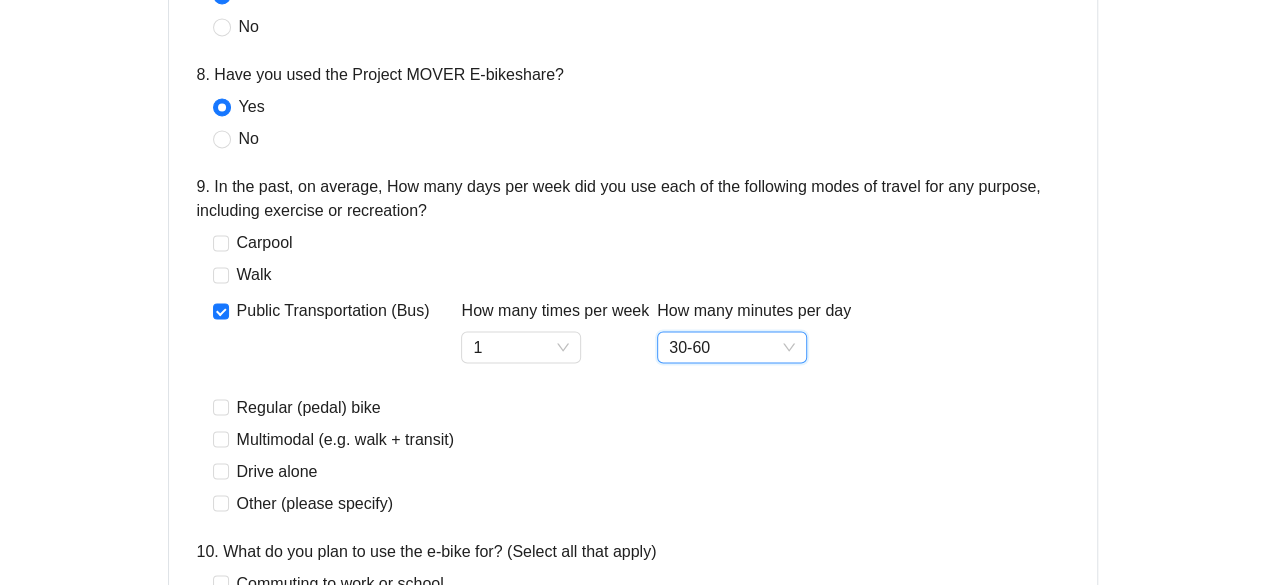 scroll, scrollTop: 1574, scrollLeft: 0, axis: vertical 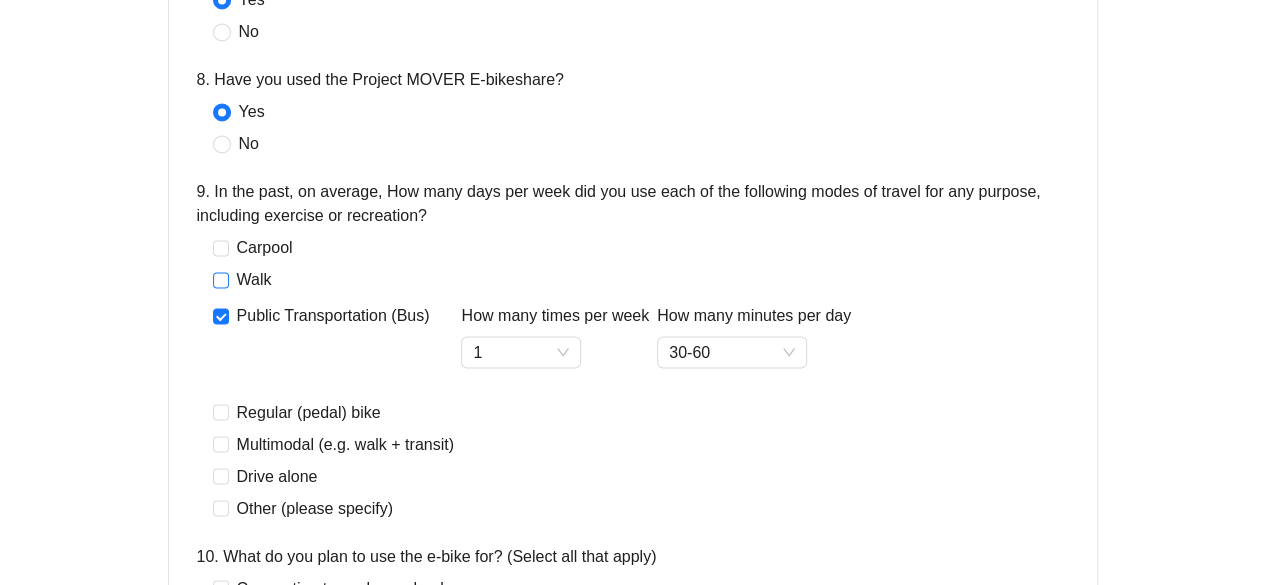 click on "Walk" at bounding box center [254, 280] 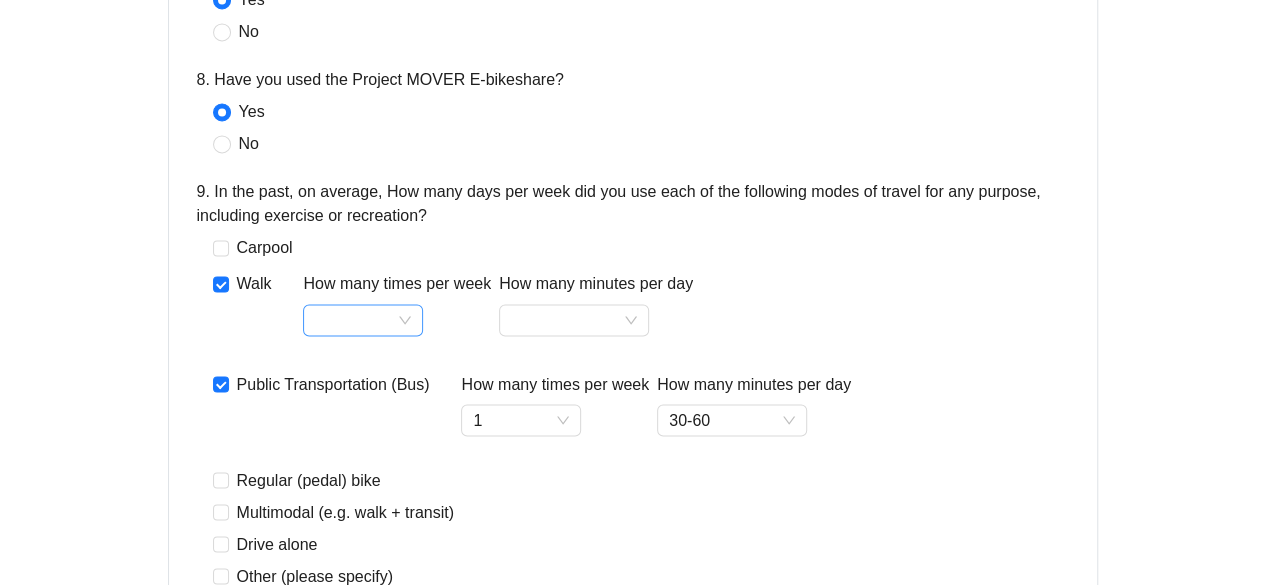 click on "How many times per week" at bounding box center (363, 320) 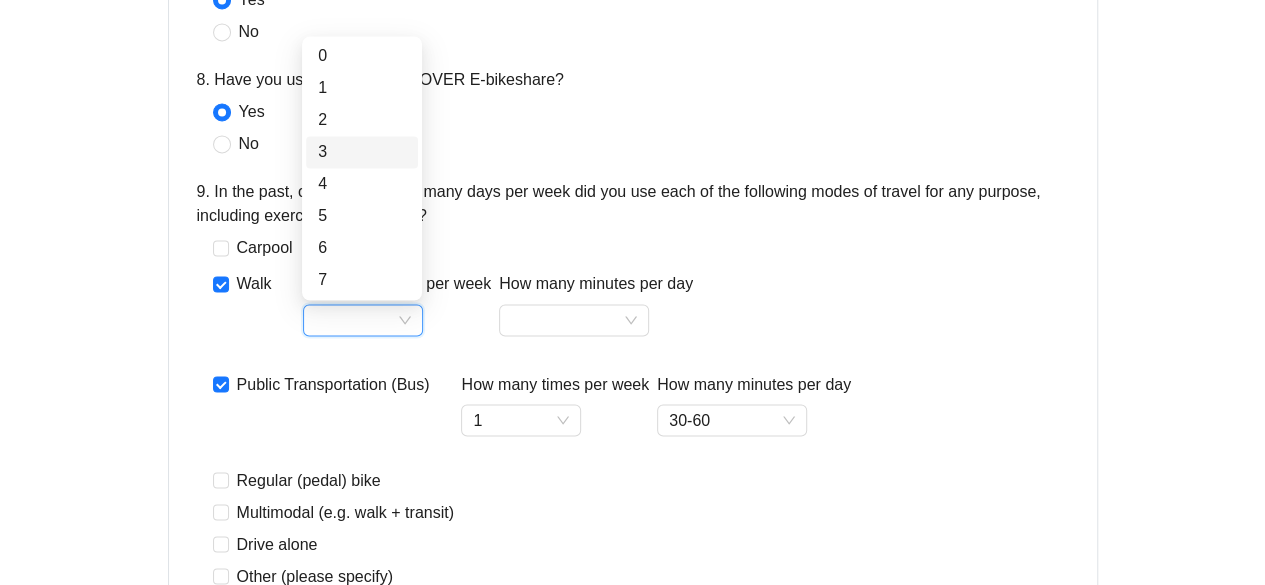 click on "3" at bounding box center [362, 152] 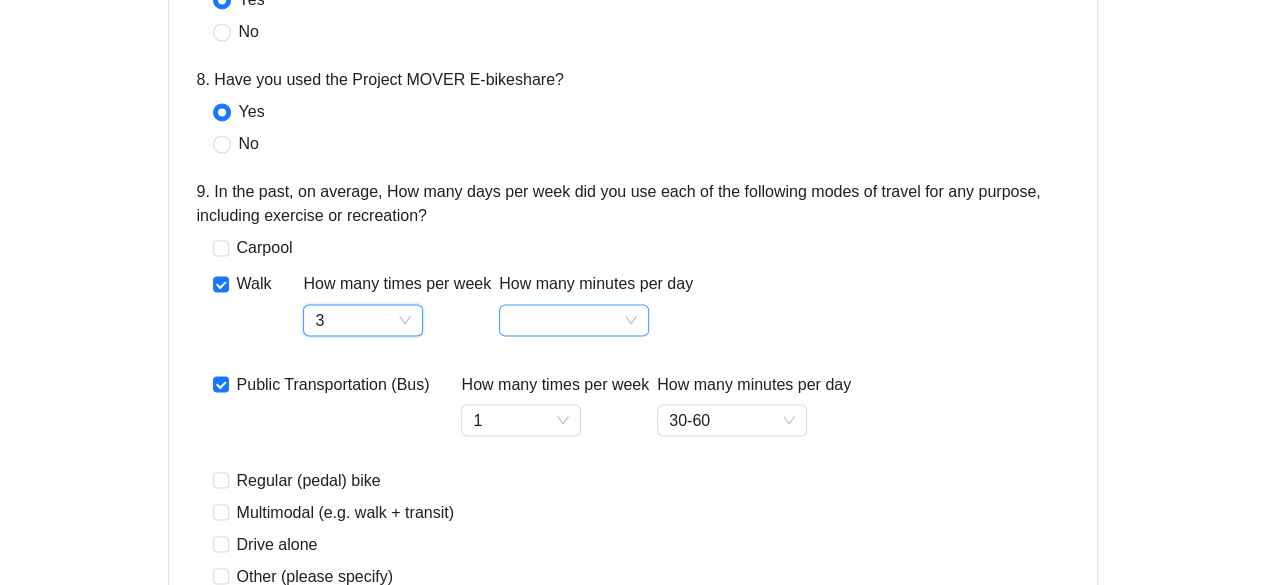 click on "How many minutes per day" at bounding box center (574, 320) 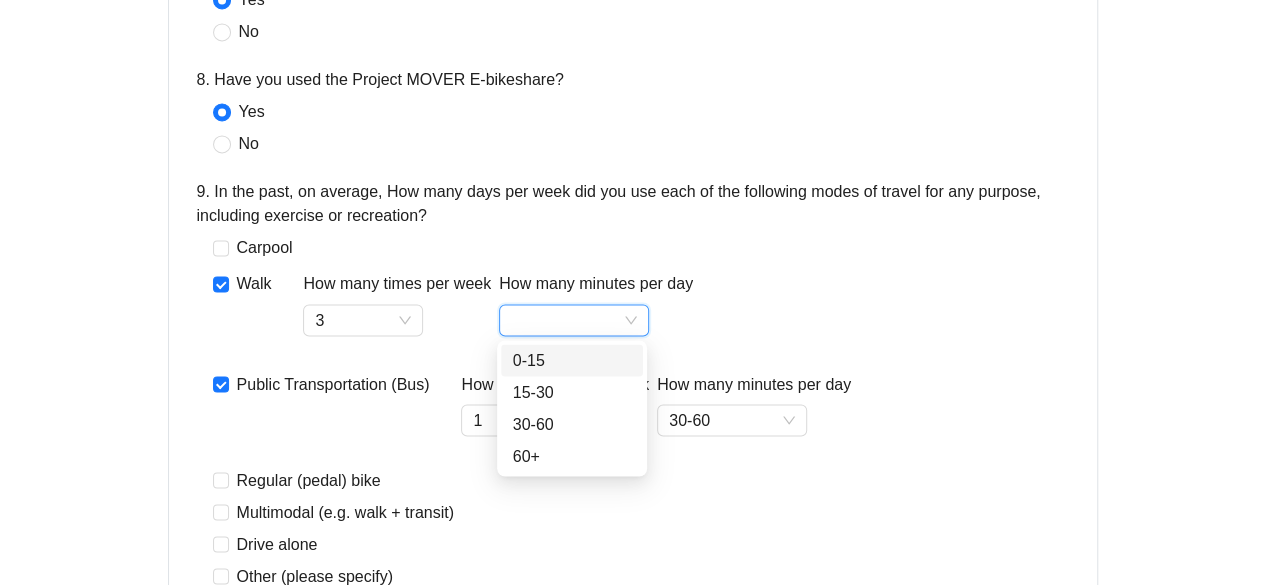 click on "0-15" at bounding box center [572, 360] 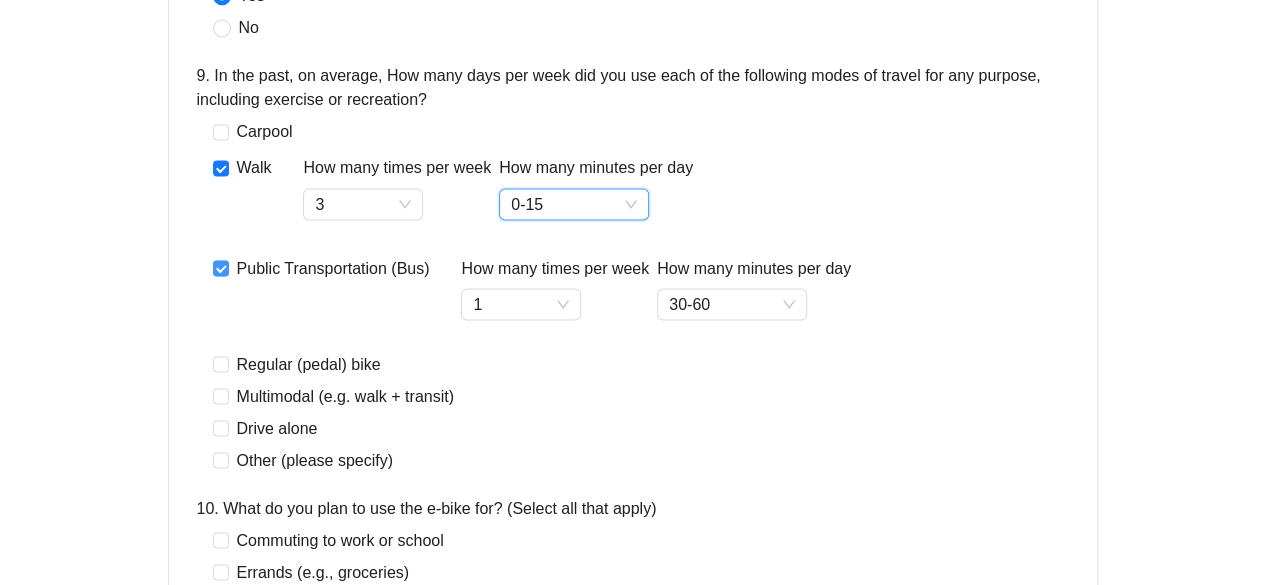 scroll, scrollTop: 1741, scrollLeft: 0, axis: vertical 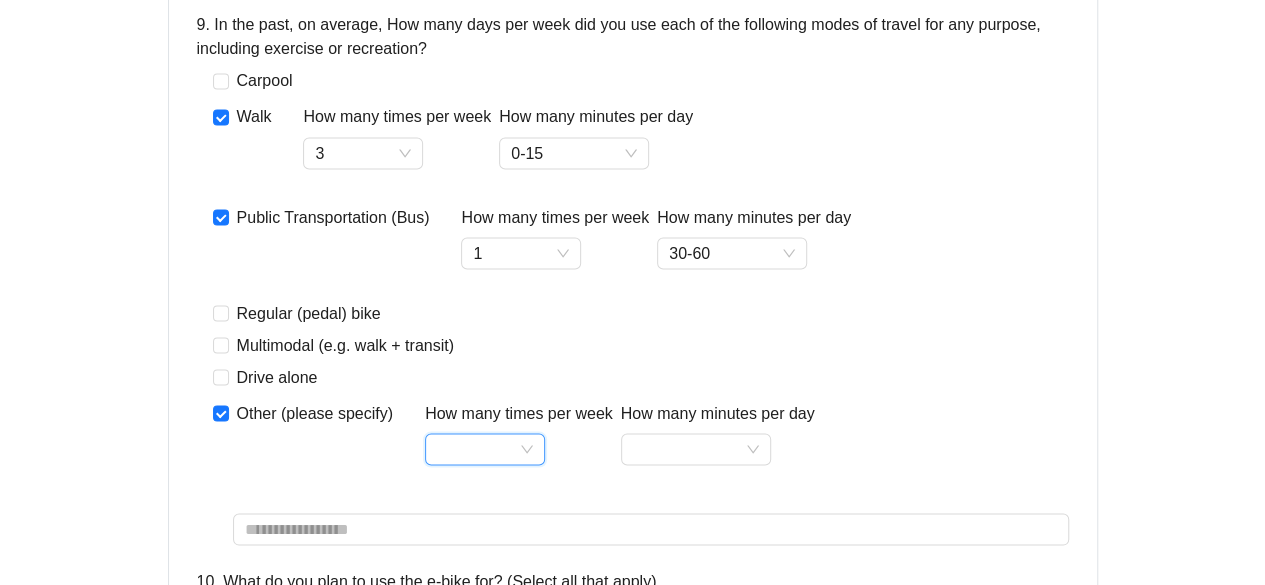 click on "How many times per week" at bounding box center [485, 449] 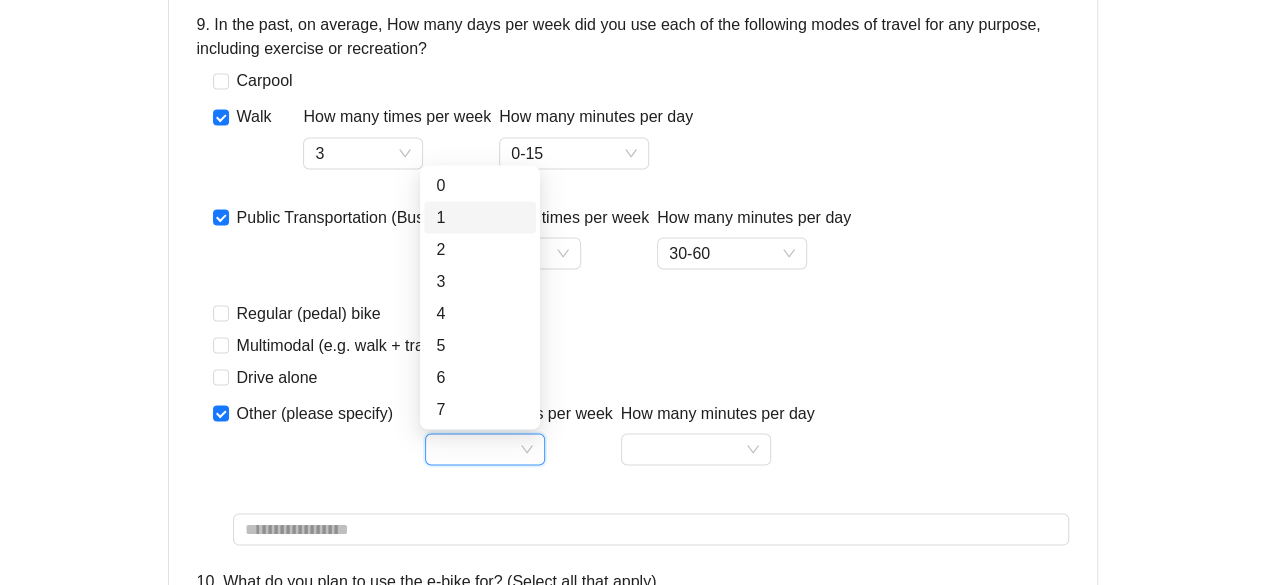 click on "1" at bounding box center [480, 217] 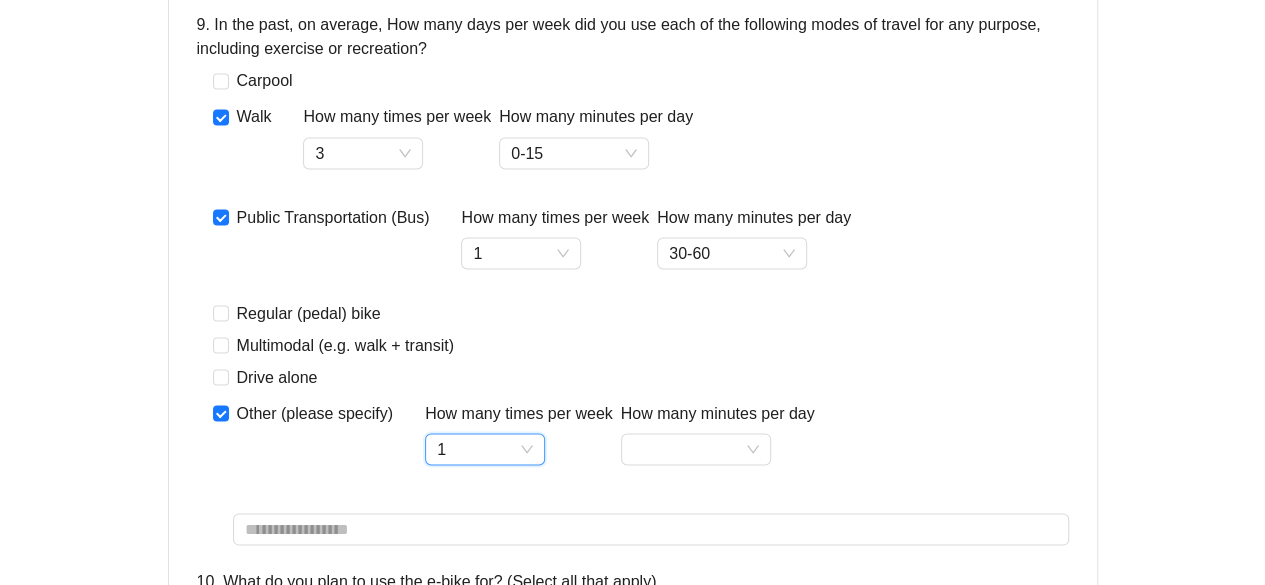 click on "Multimodal (e.g. walk + transit)" at bounding box center [532, 345] 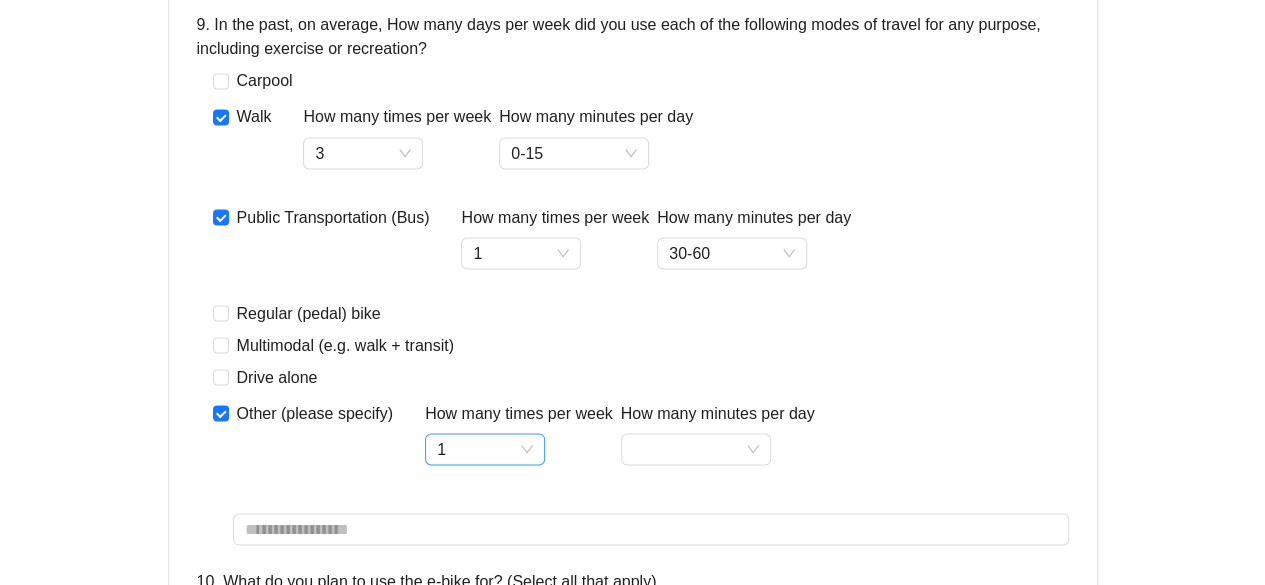 click on "1" at bounding box center (485, 449) 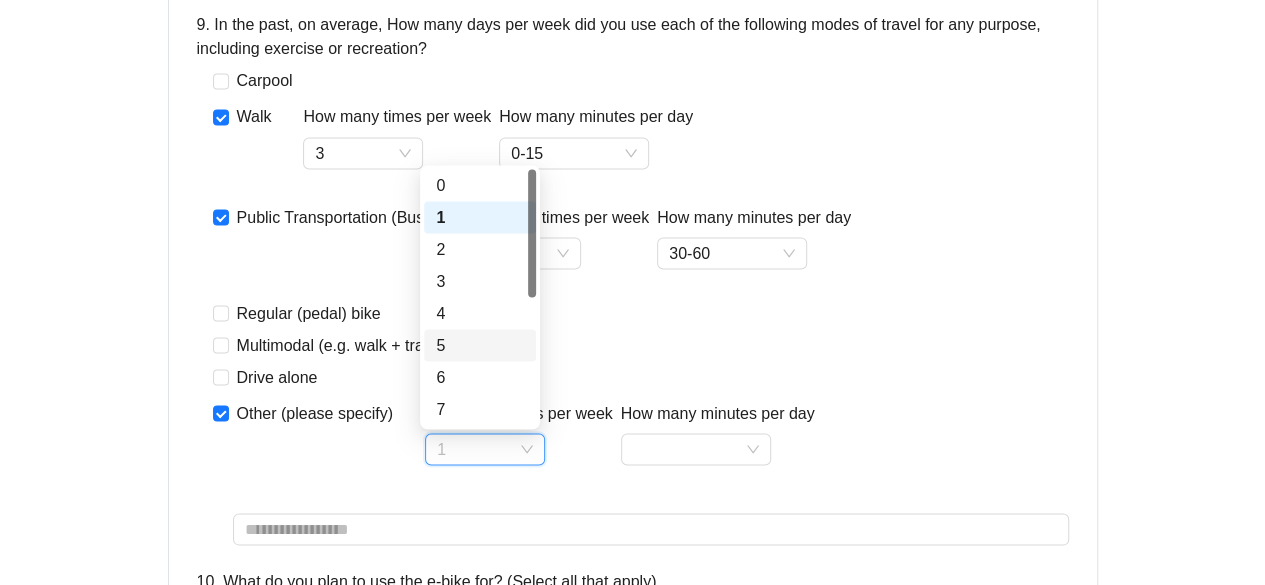 click on "5" at bounding box center [480, 345] 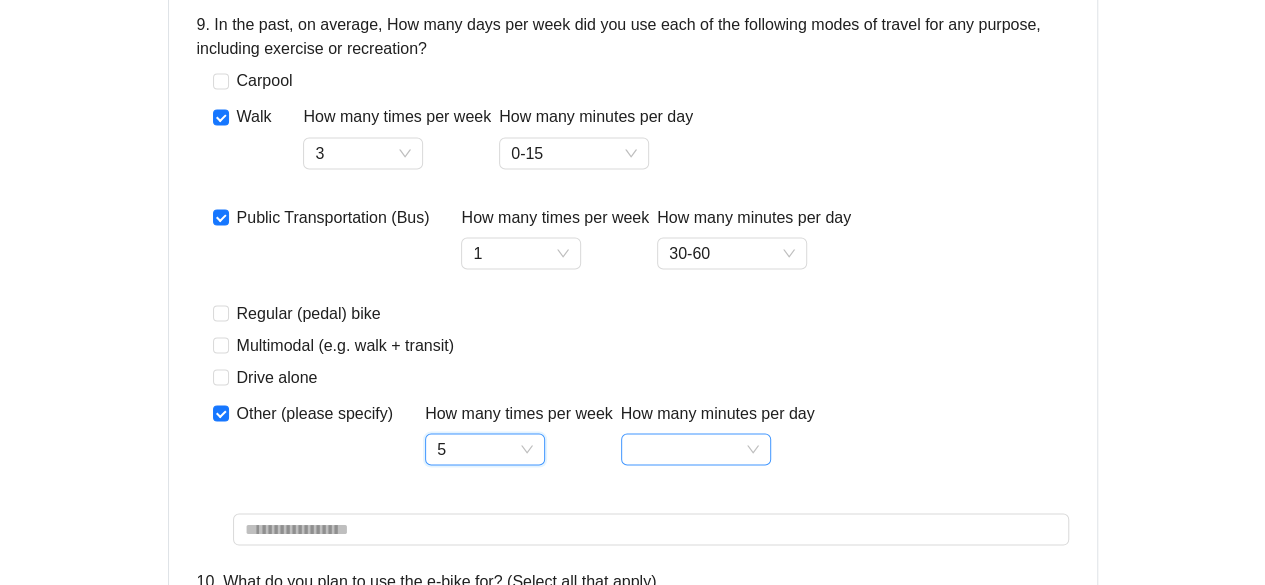 click on "How many minutes per day" at bounding box center (696, 449) 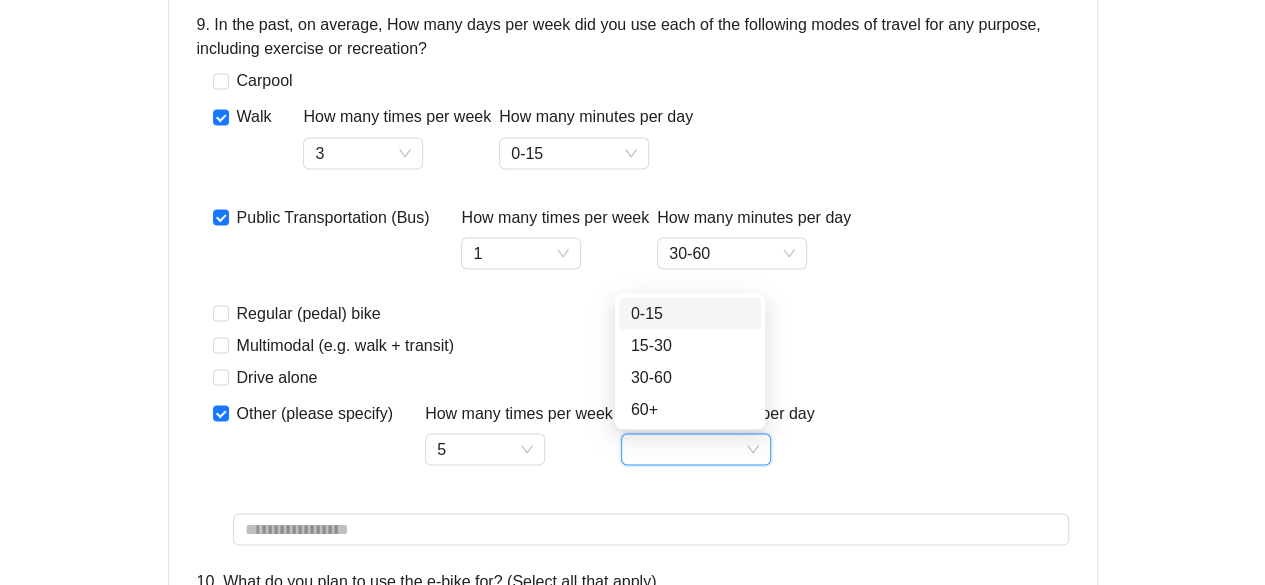 click on "0-15" at bounding box center [690, 313] 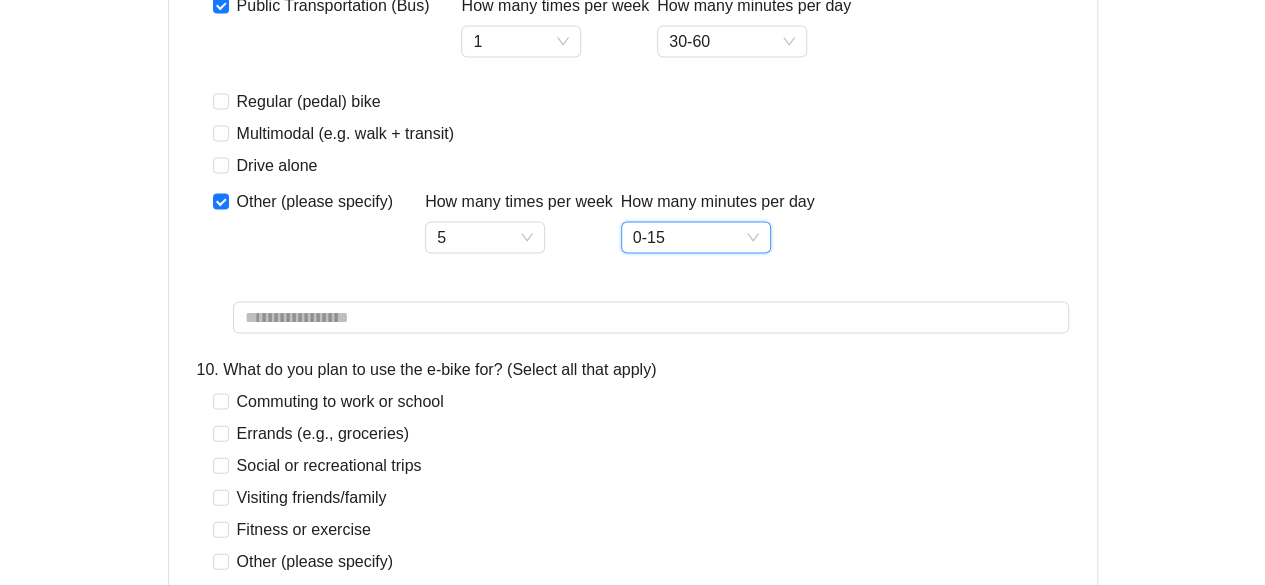 scroll, scrollTop: 1956, scrollLeft: 0, axis: vertical 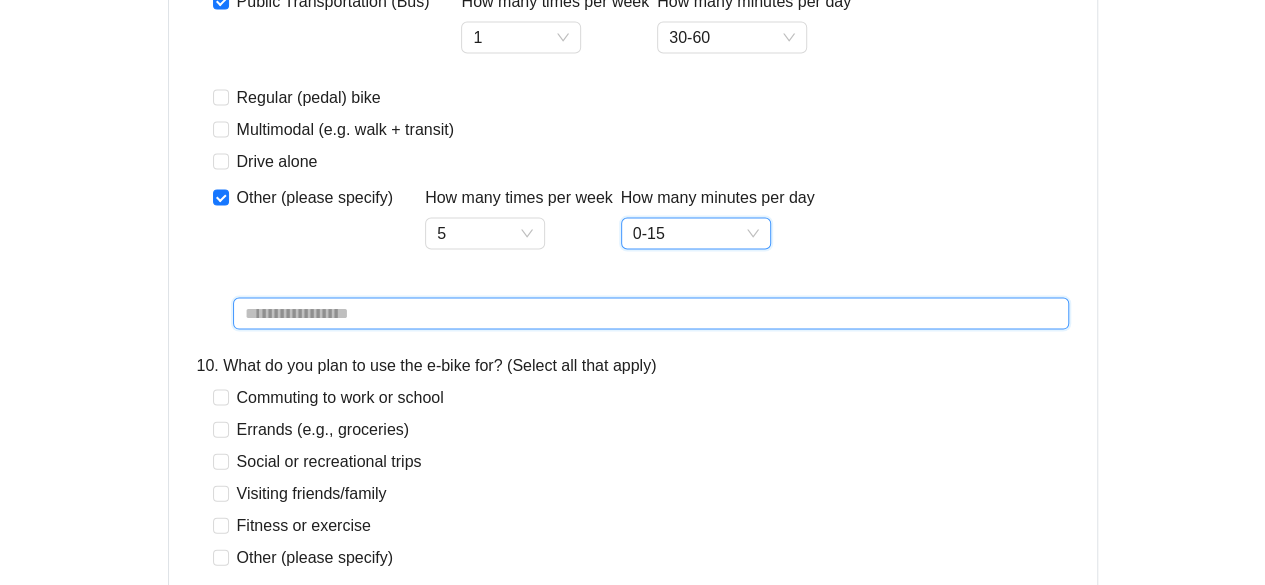 click at bounding box center (651, 314) 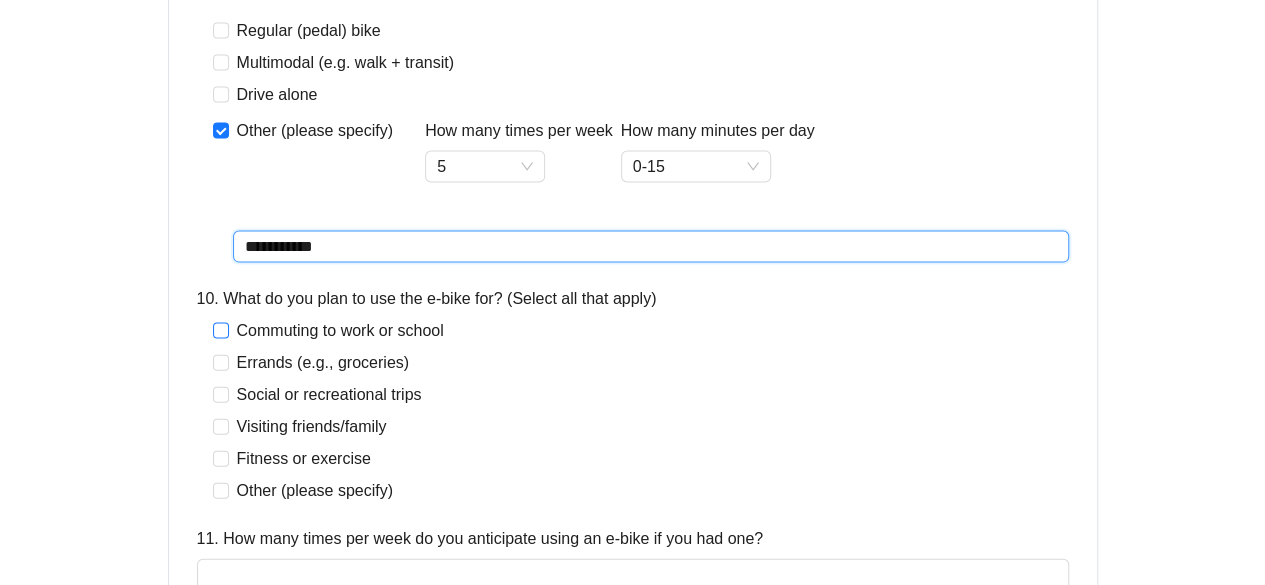 scroll, scrollTop: 2033, scrollLeft: 0, axis: vertical 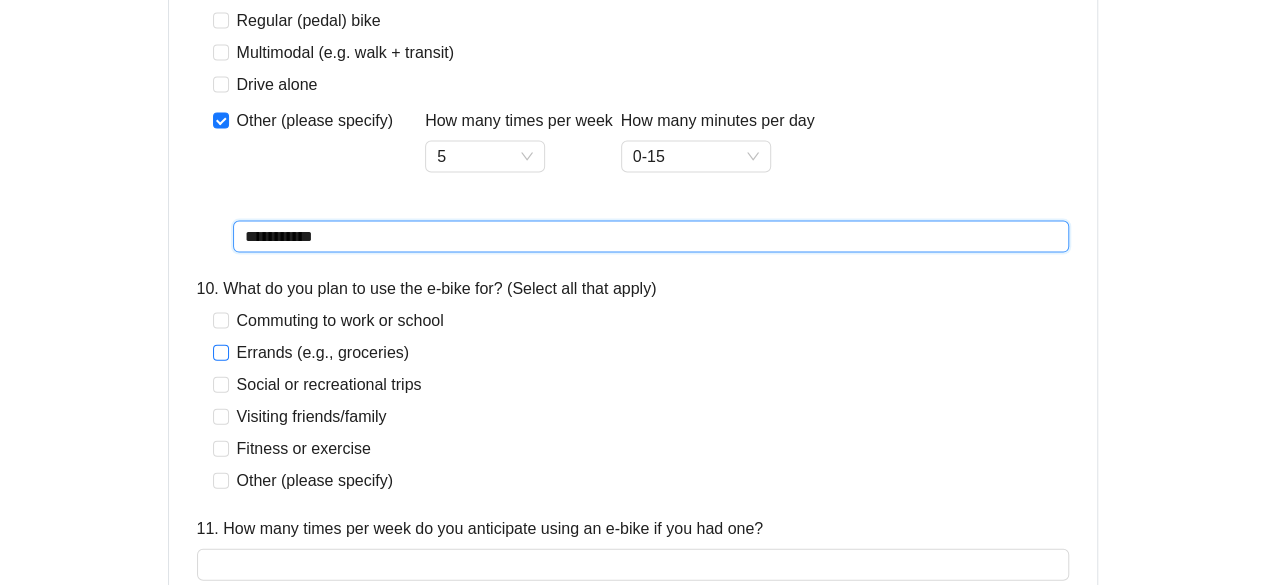 type on "**********" 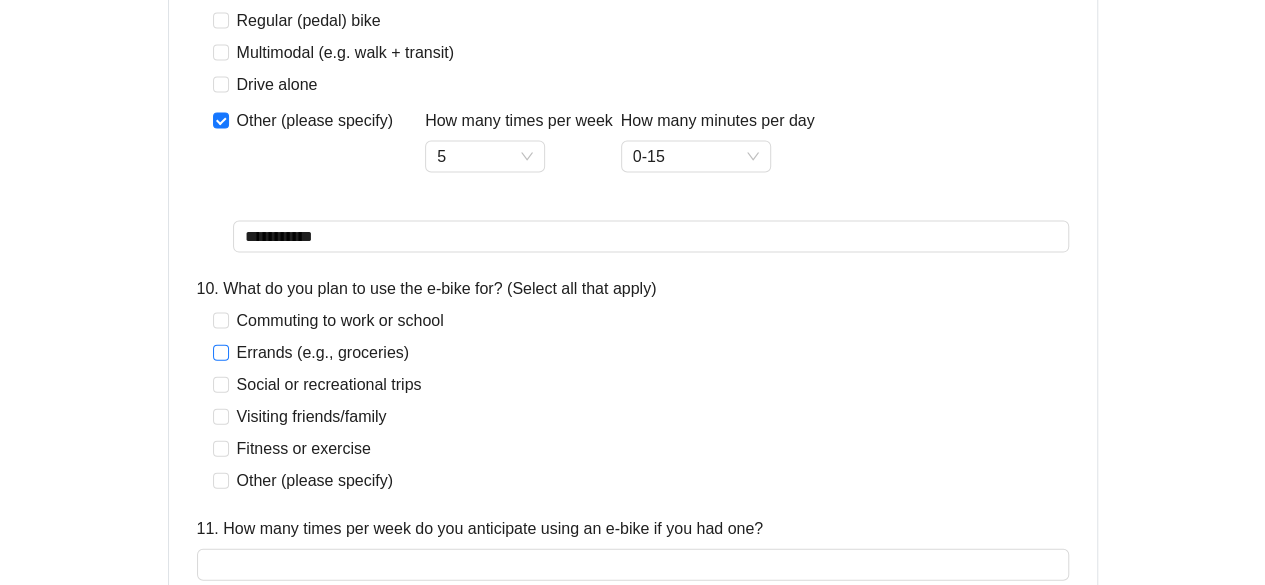 click on "Errands (e.g., groceries)" at bounding box center [323, 353] 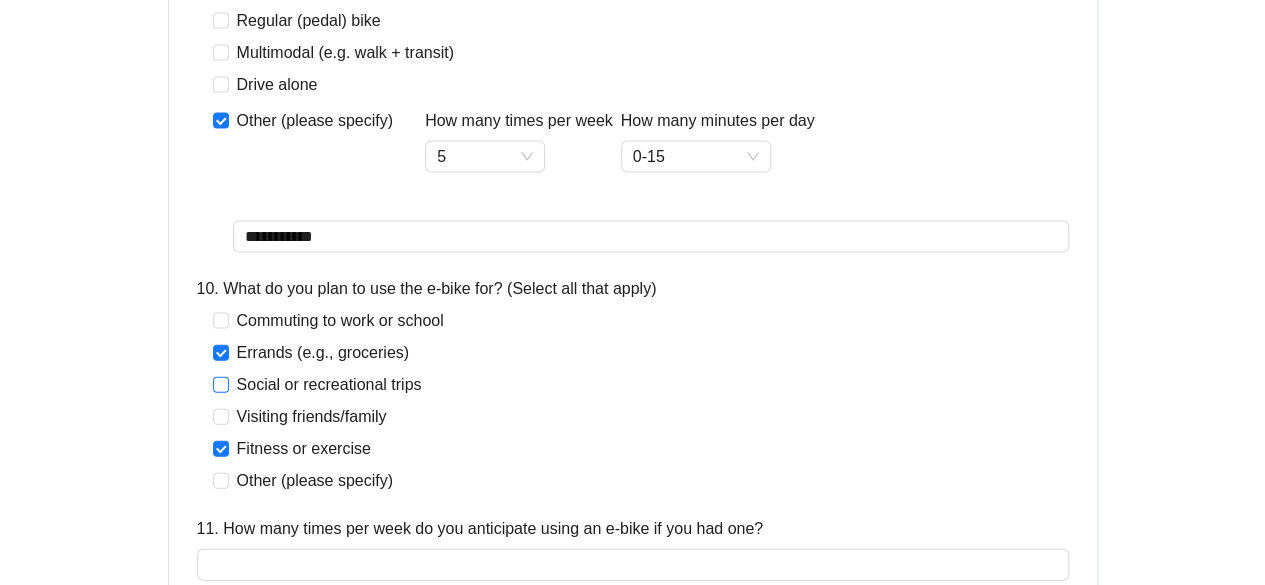 click at bounding box center (221, 385) 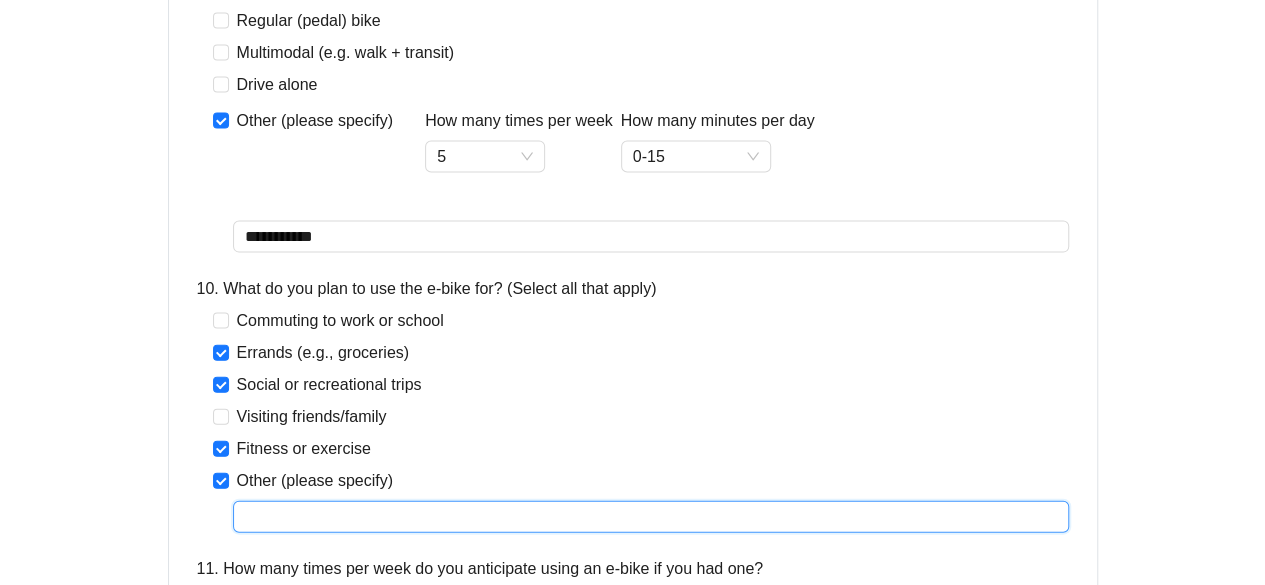 click at bounding box center [651, 517] 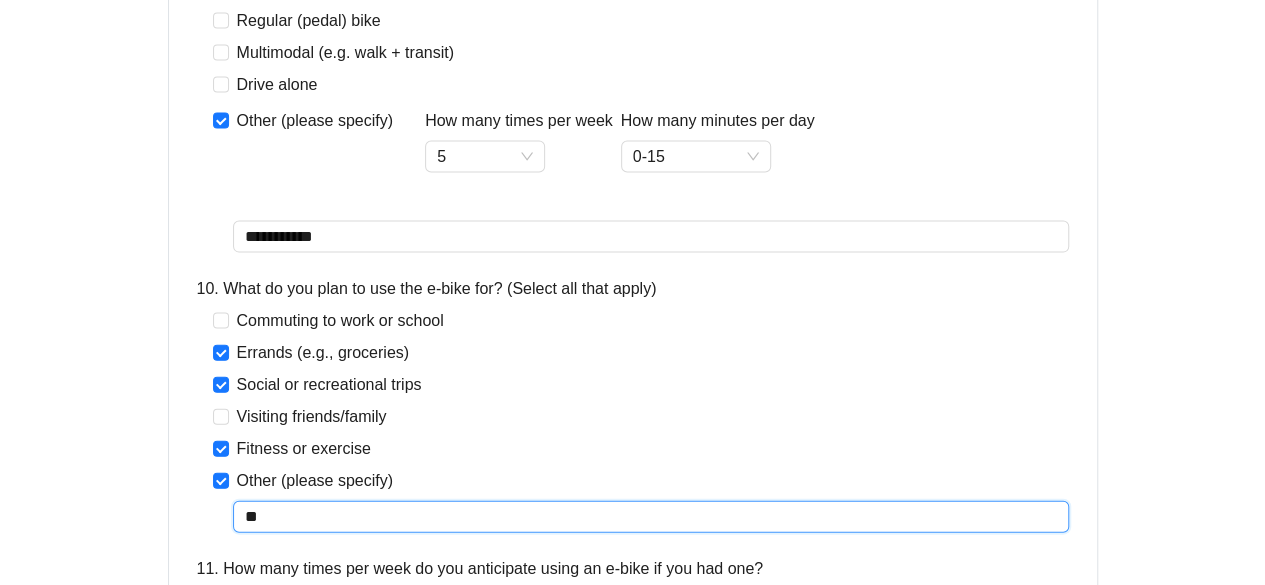 type on "*" 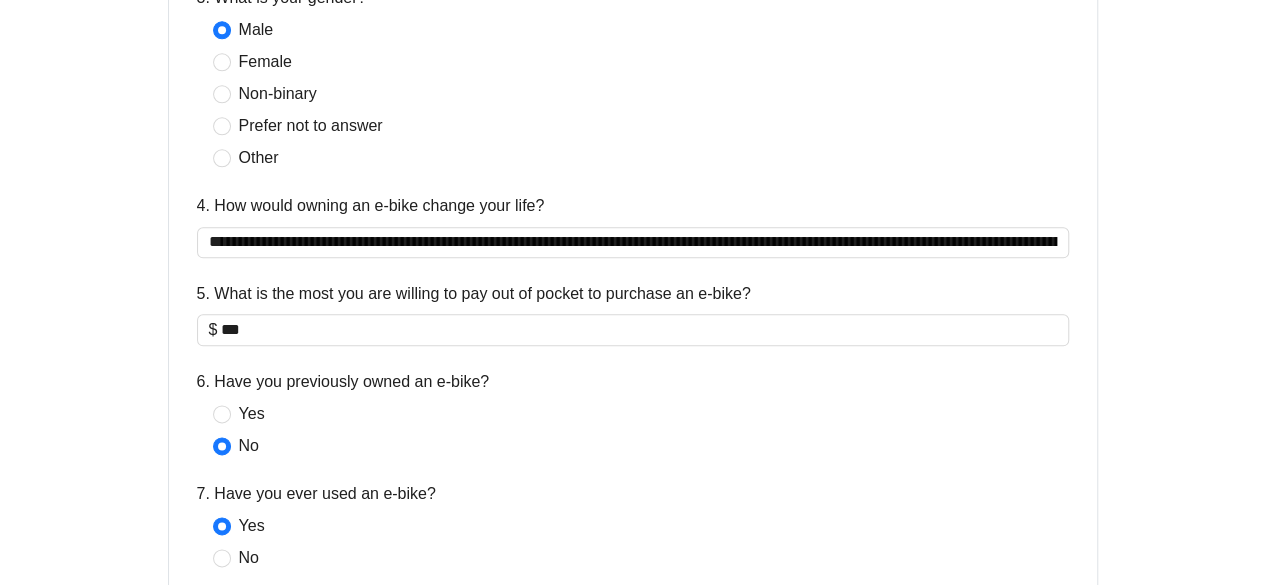 scroll, scrollTop: 1039, scrollLeft: 0, axis: vertical 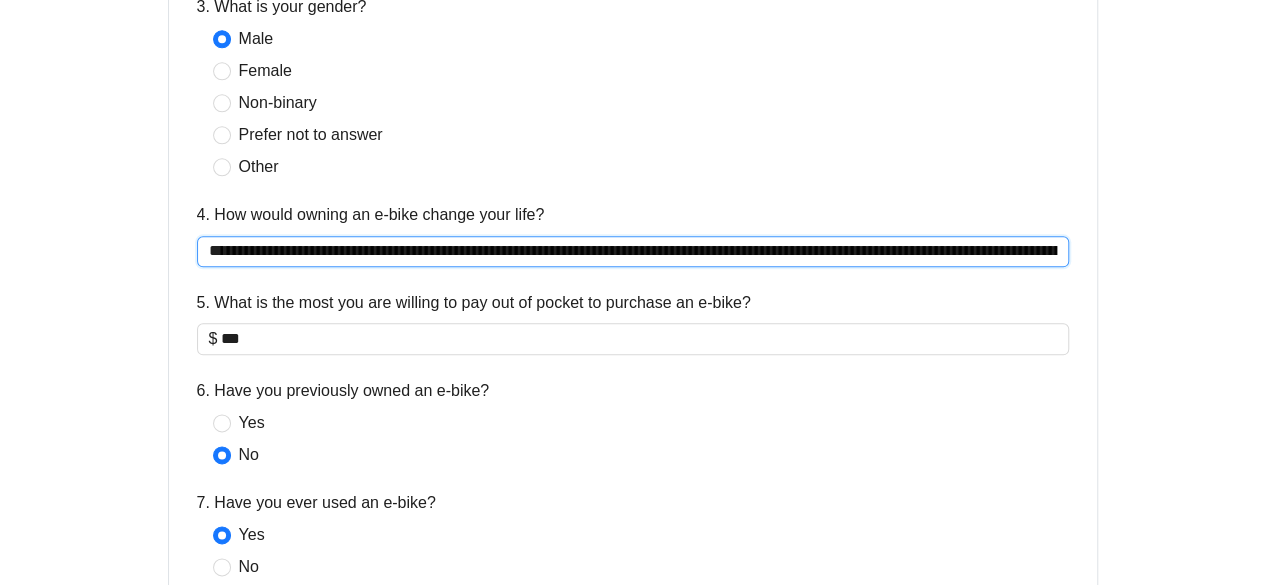 click on "**********" at bounding box center [633, 251] 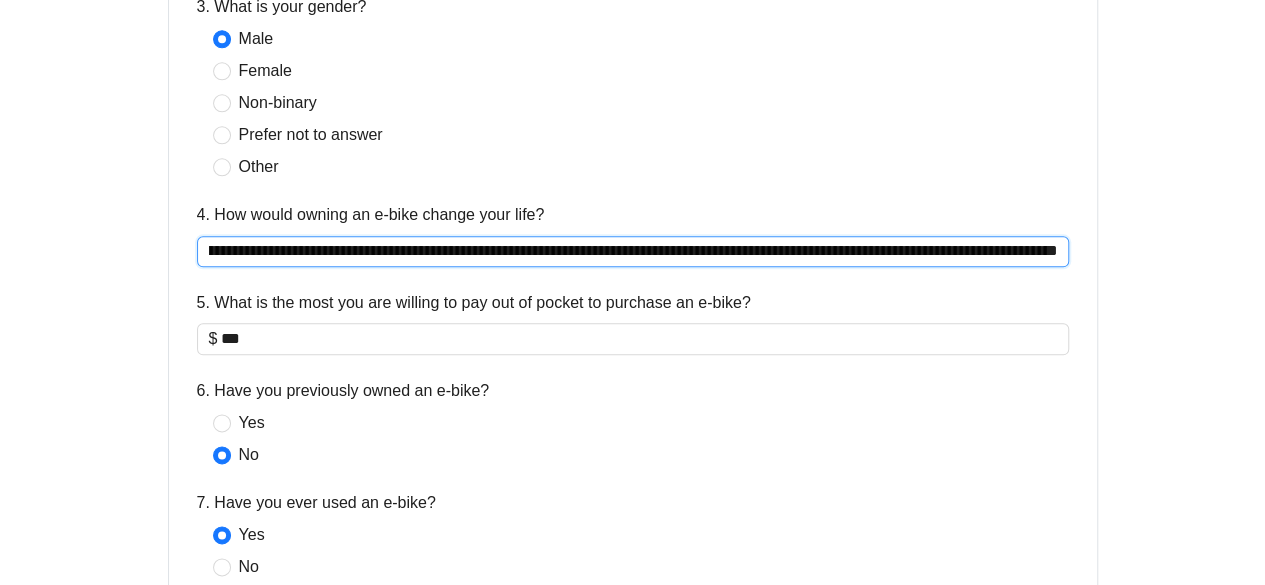 scroll, scrollTop: 0, scrollLeft: 821, axis: horizontal 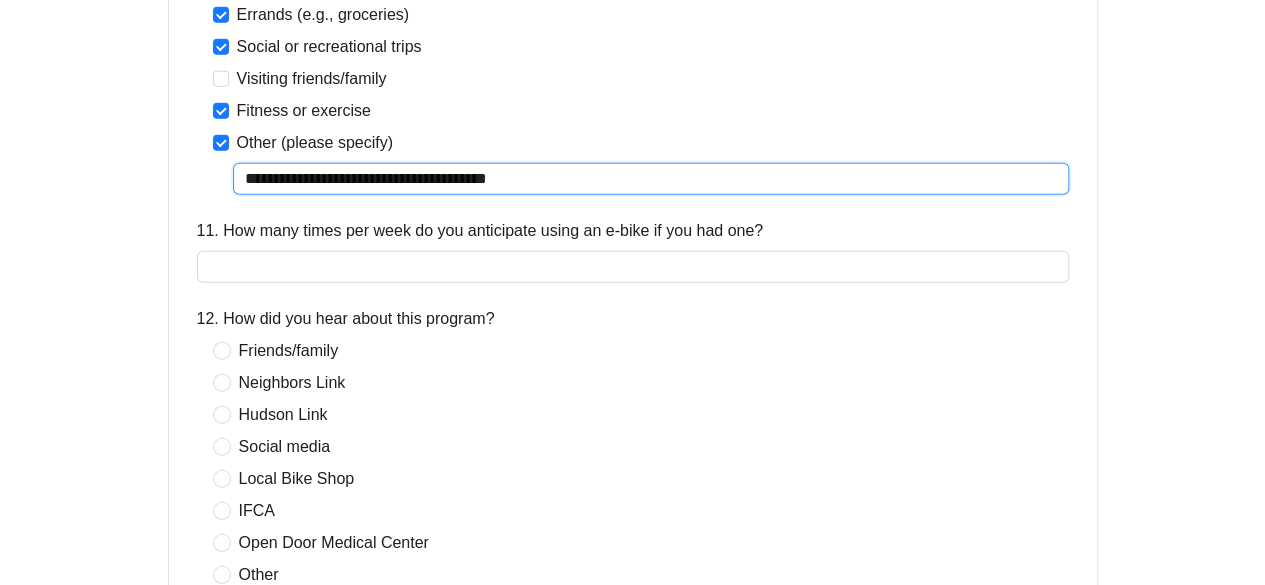click on "**********" at bounding box center [651, 179] 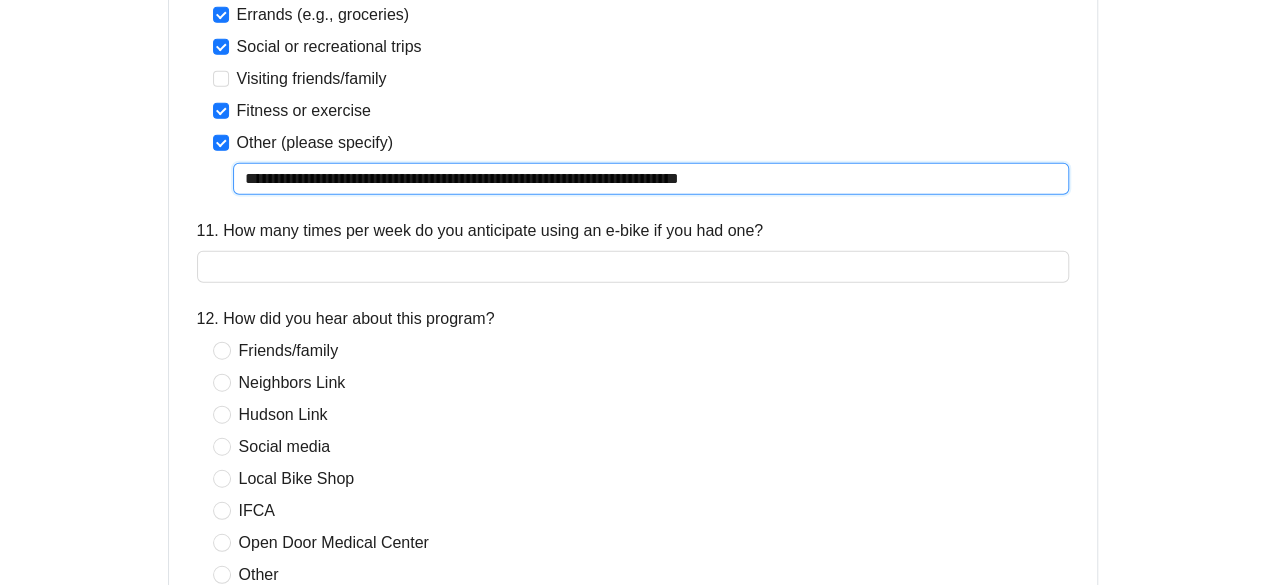 click on "**********" at bounding box center [651, 179] 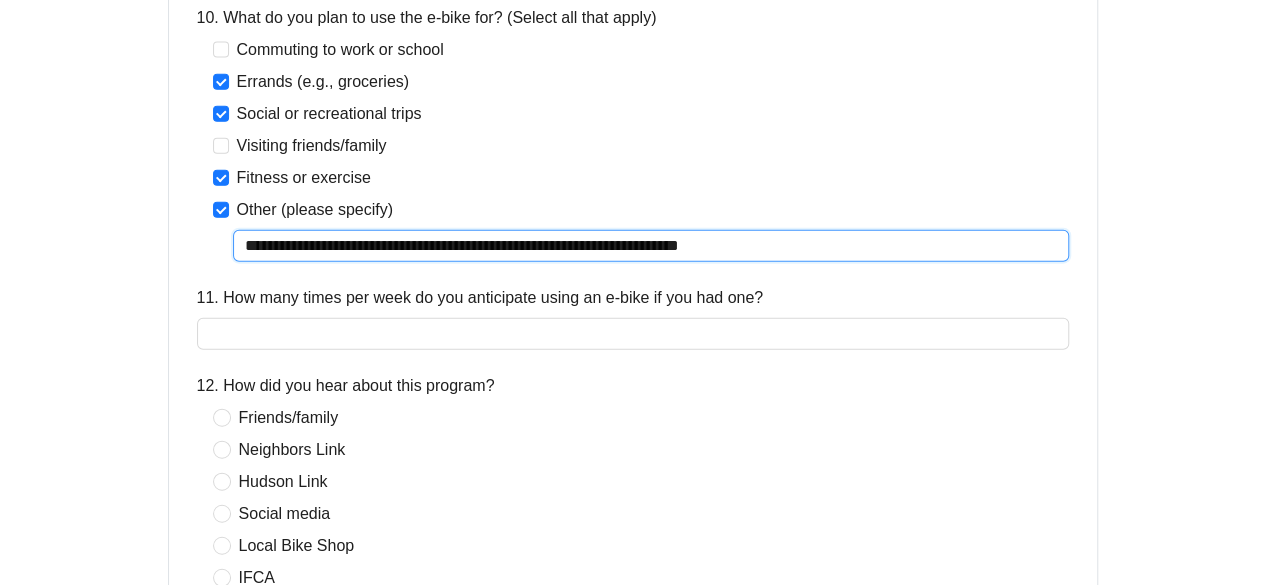 scroll, scrollTop: 2303, scrollLeft: 0, axis: vertical 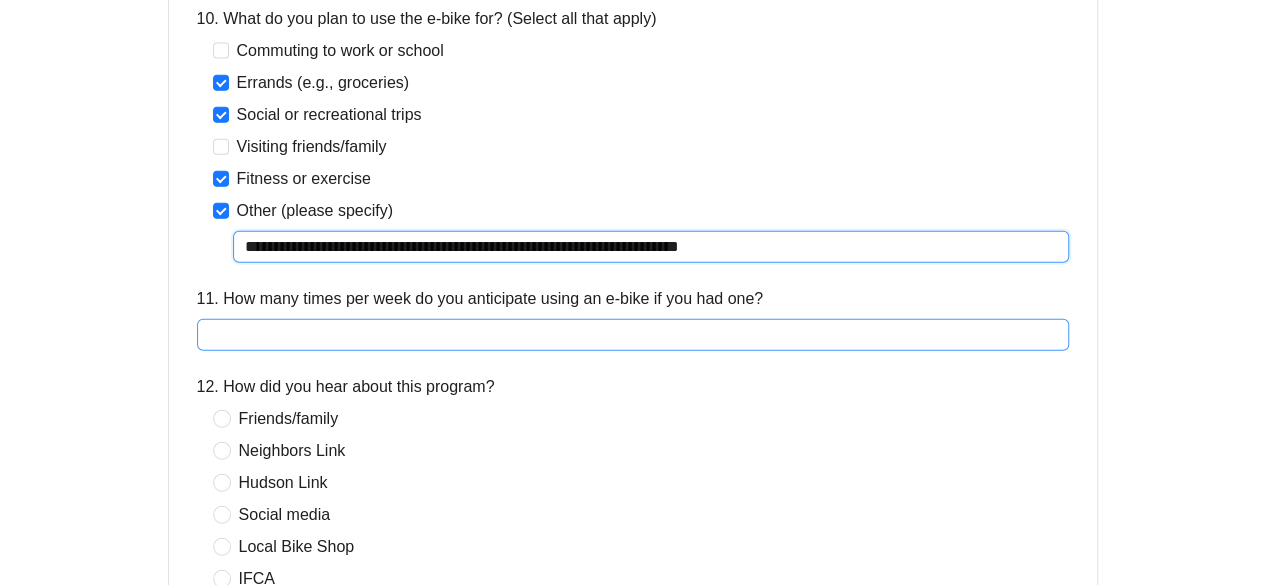 type on "**********" 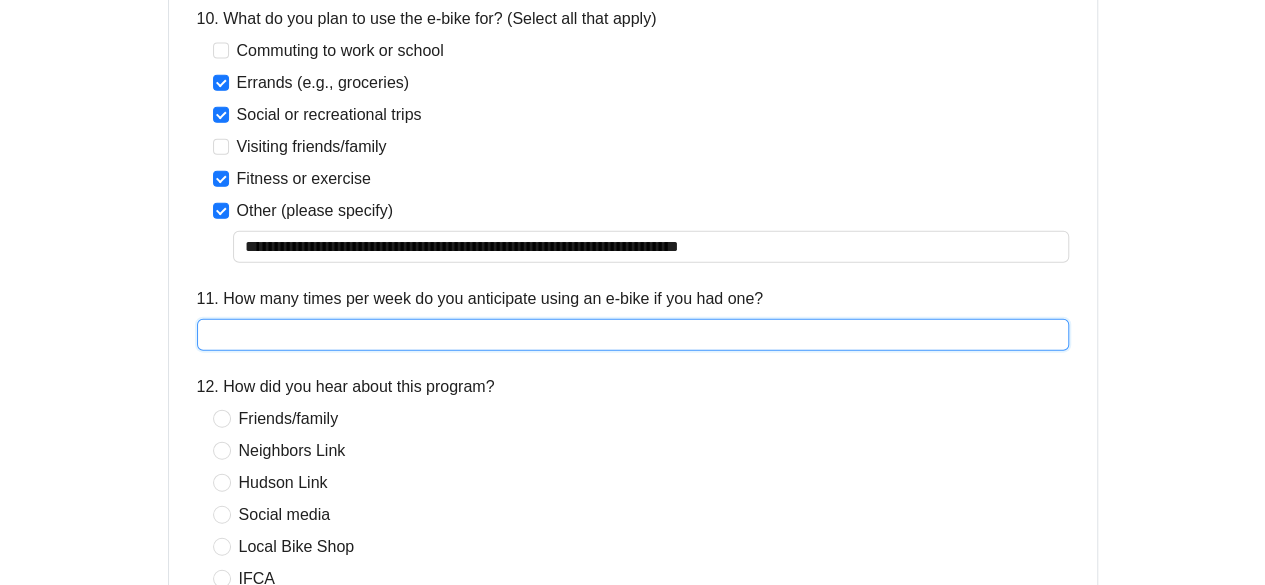 click on "11. How many times per week do you anticipate using an e-bike if you had one?" at bounding box center (633, 335) 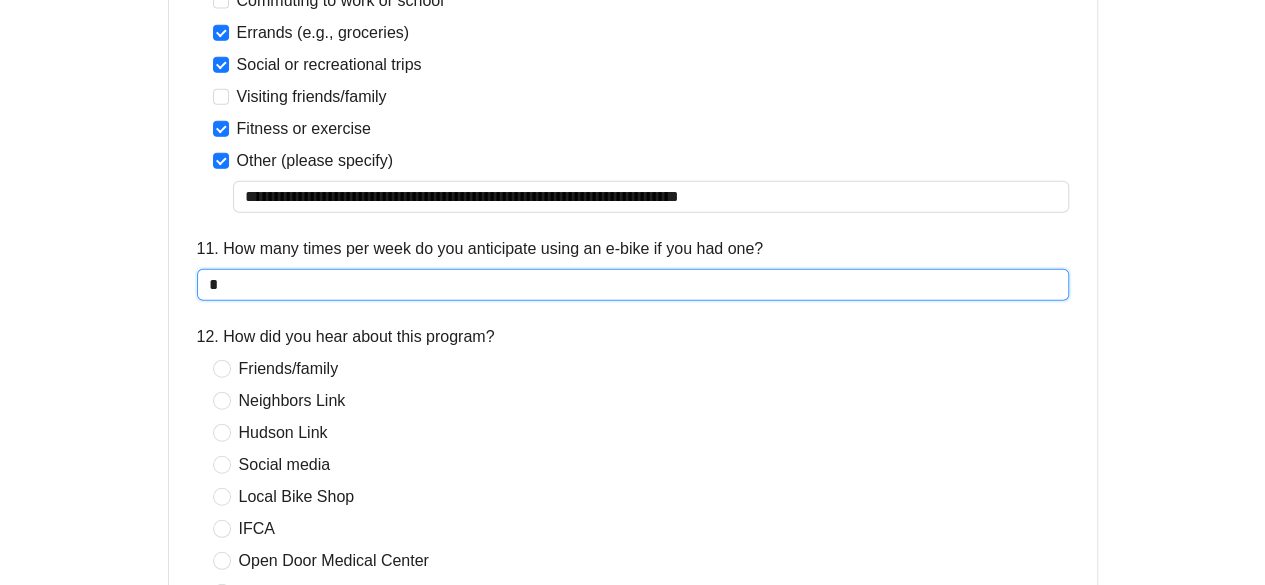 scroll, scrollTop: 2359, scrollLeft: 0, axis: vertical 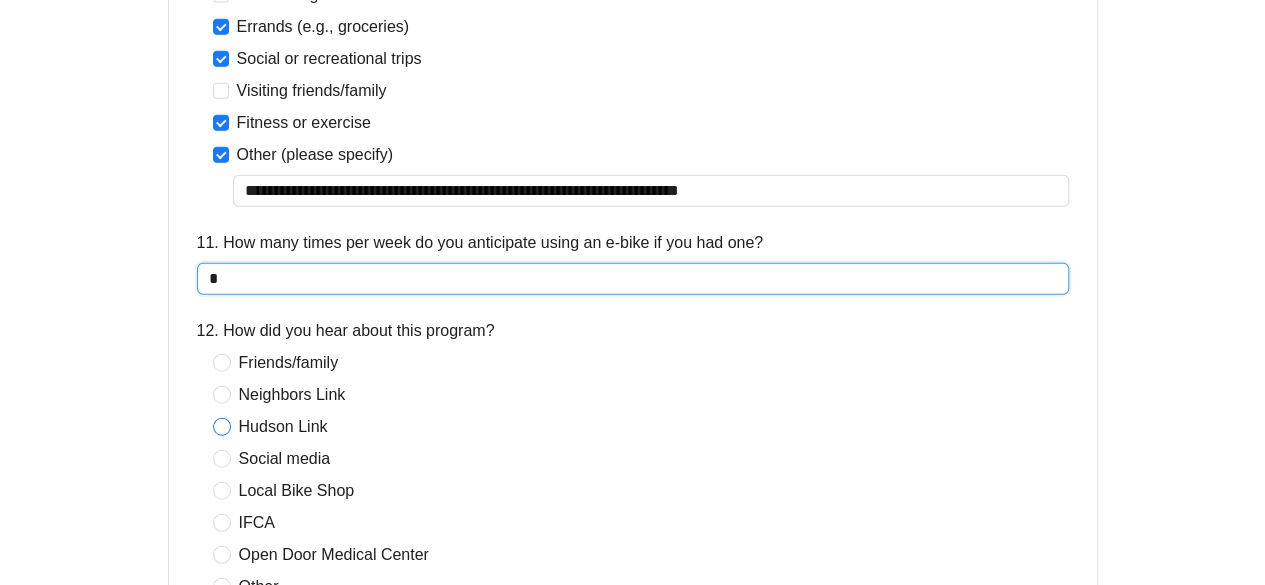 type on "*" 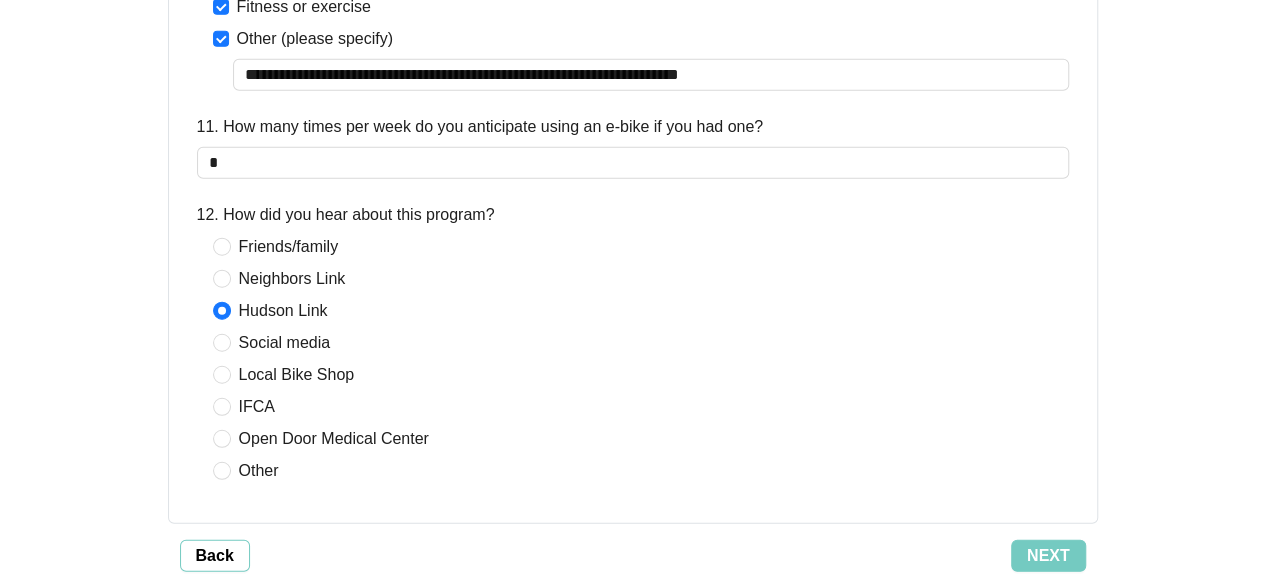 scroll, scrollTop: 2474, scrollLeft: 0, axis: vertical 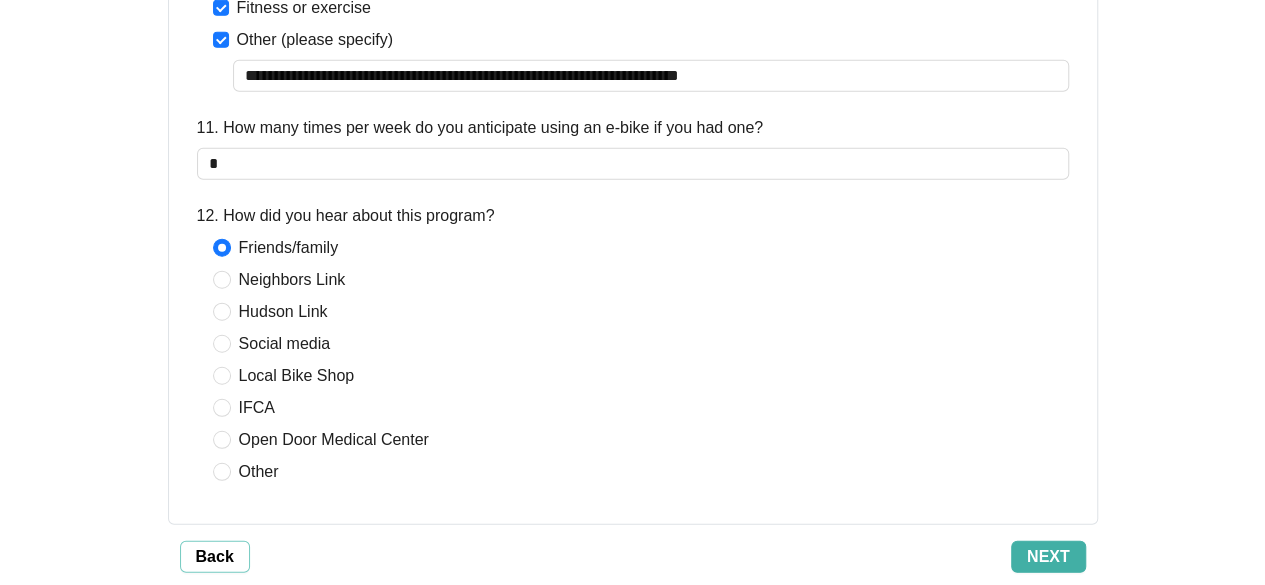 click on "Next" at bounding box center (1048, 557) 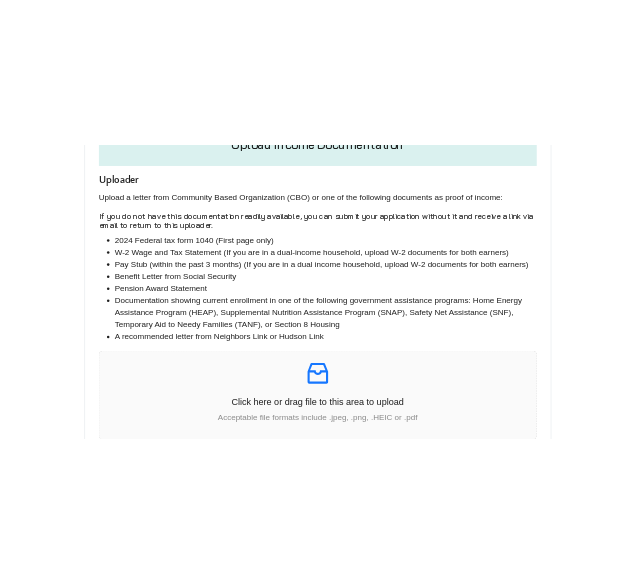 scroll, scrollTop: 412, scrollLeft: 0, axis: vertical 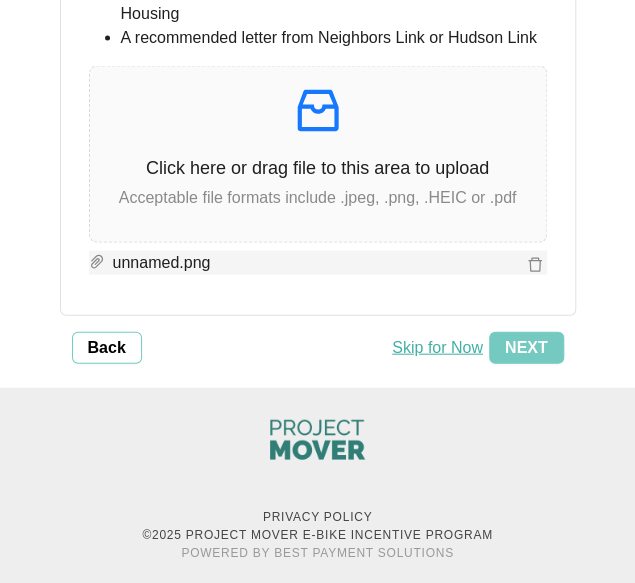 click on "unnamed.png" at bounding box center [314, 262] 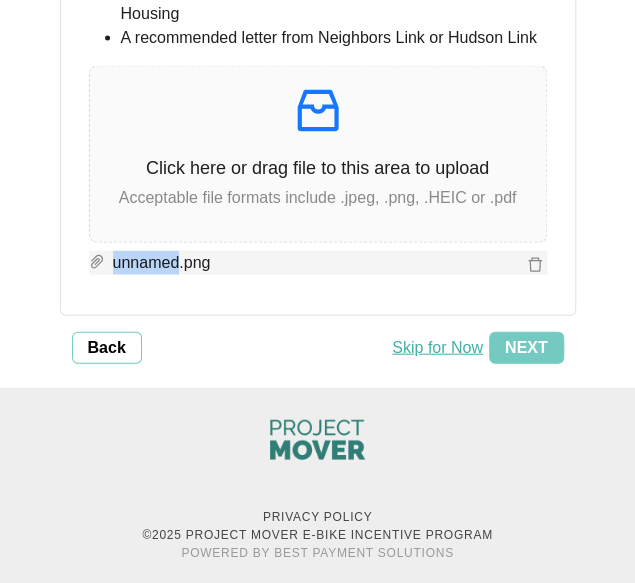 click 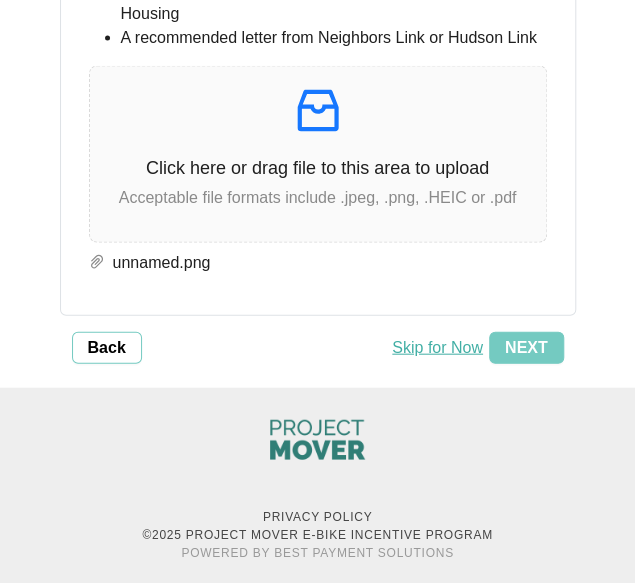 click on "Application | Step 6 of 8 Upload Income Documentation Uploader Upload a letter from Community Based Organization (CBO) or one of the following documents as proof of income: If you do not have this documentation readily available, you can submit your application without it and receive a link via email to return to this uploader. 2024 Federal tax form 1040 (First page only) W-2 Wage and Tax Statement (If you are in a dual-income household, upload W-2 documents for both earners) Pay Stub (within the past 3 months) (If you are in a dual income household, upload W-2 documents for both earners) Benefit Letter from Social Security Pension Award Statement Documentation showing current enrollment in one of the following government assistance programs: Home Energy Assistance Program (HEAP), Supplemental Nutrition Assistance Program (SNAP), Safety Net Assistance (SNF), Temporary Aid to Needy Families (TANF), or Section 8 Housing A recommended letter from Neighbors Link or Hudson Link unnamed.png" at bounding box center (318, -151) 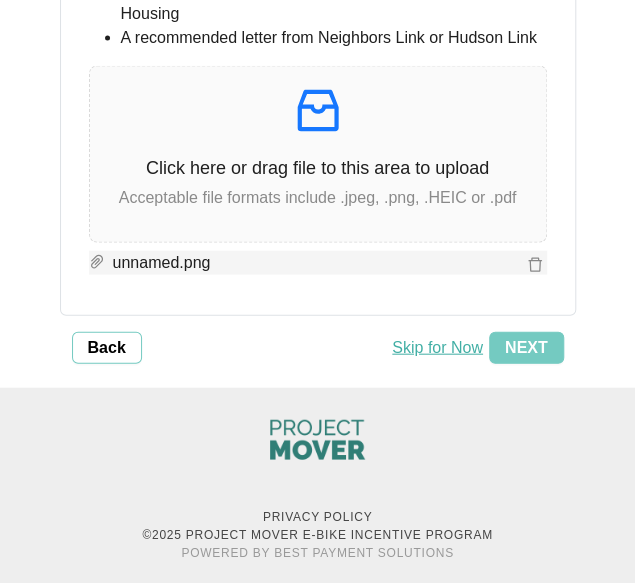 click on "unnamed.png" at bounding box center (314, 262) 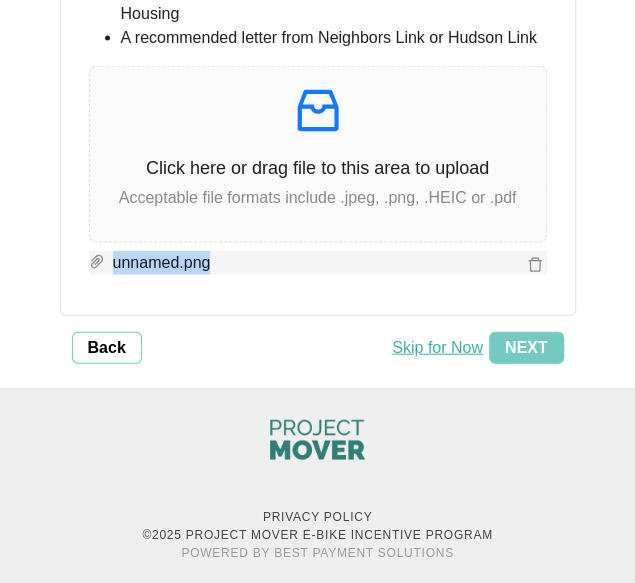 click on "unnamed.png" at bounding box center [314, 262] 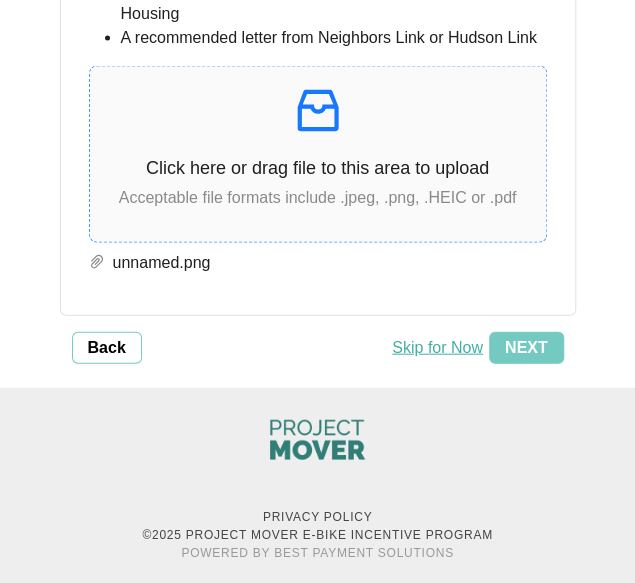 click on "Acceptable file formats include .jpeg, .png, .HEIC or .pdf" at bounding box center [318, 197] 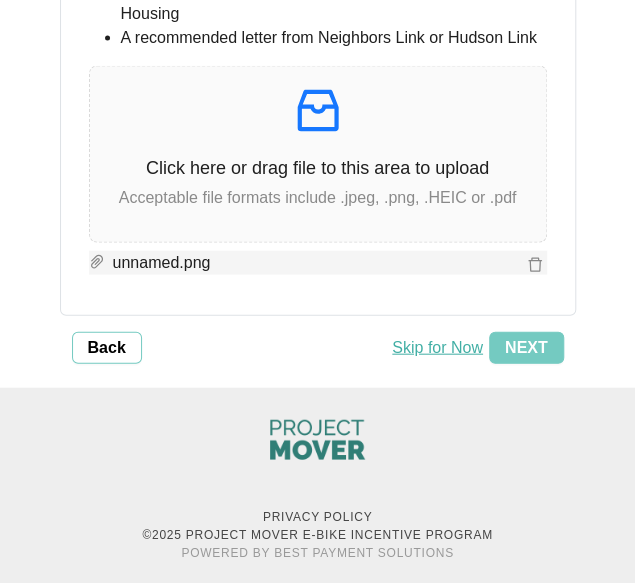 click 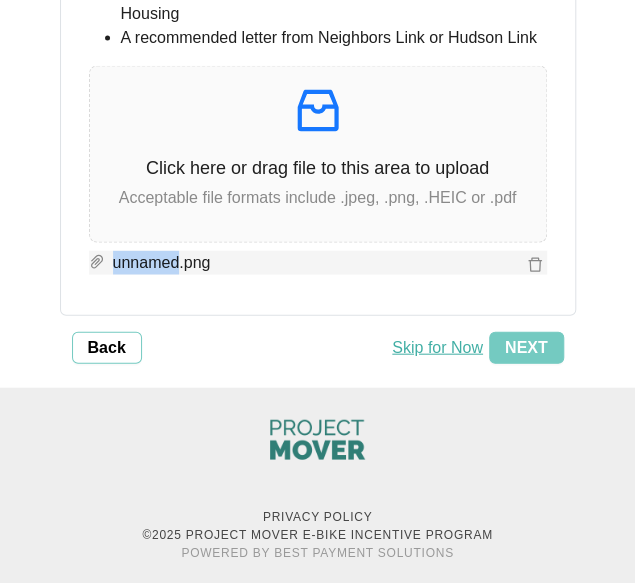 click 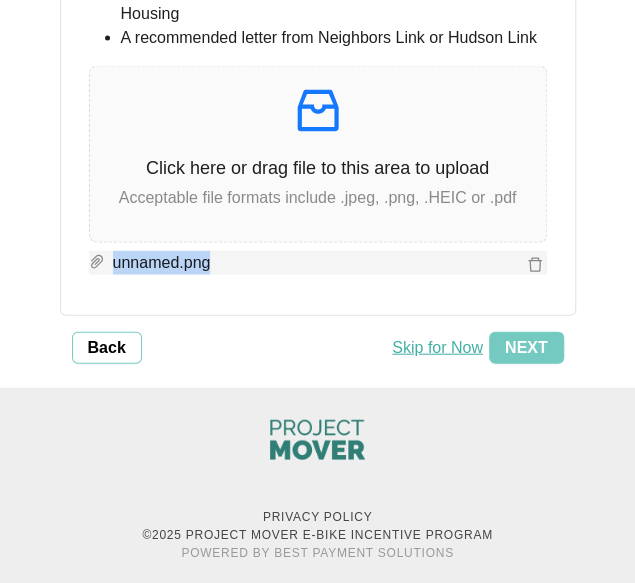click 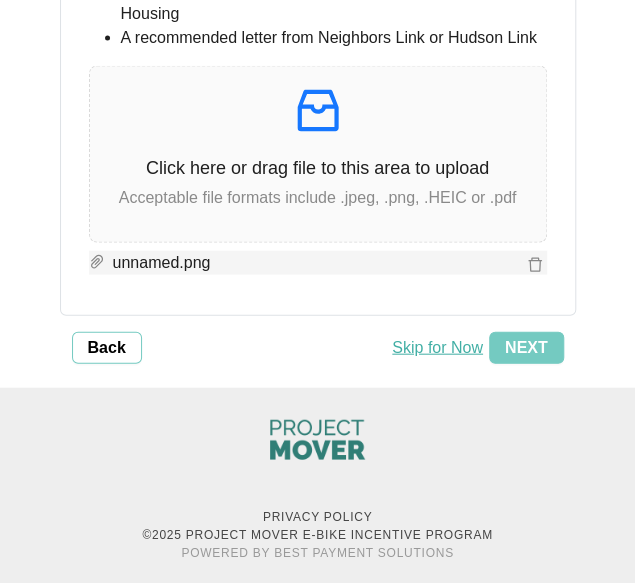 click on "unnamed.png" at bounding box center (314, 262) 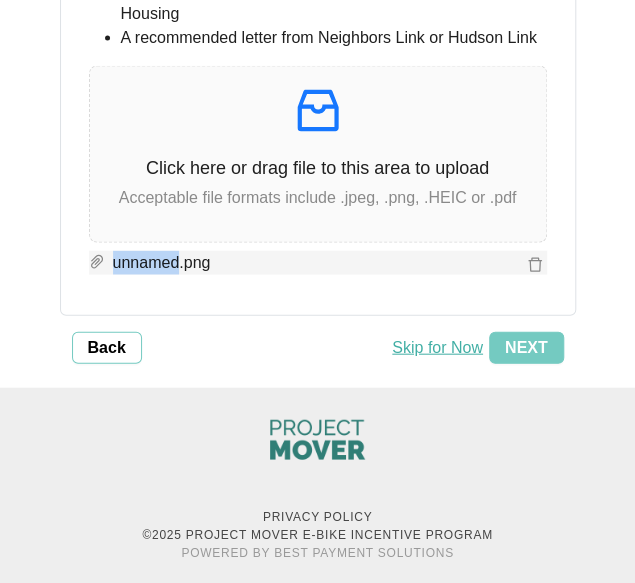 click 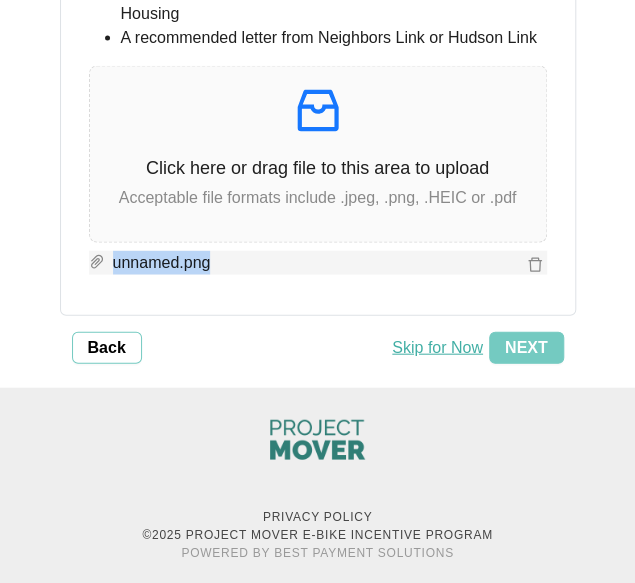 click 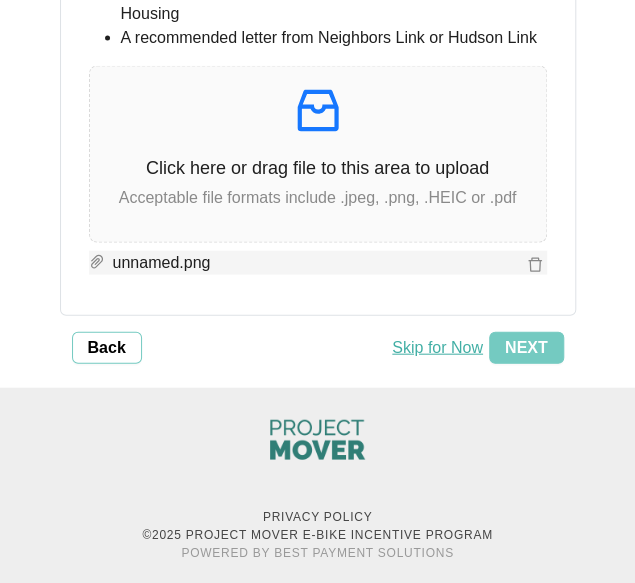 click on "unnamed.png" at bounding box center (314, 262) 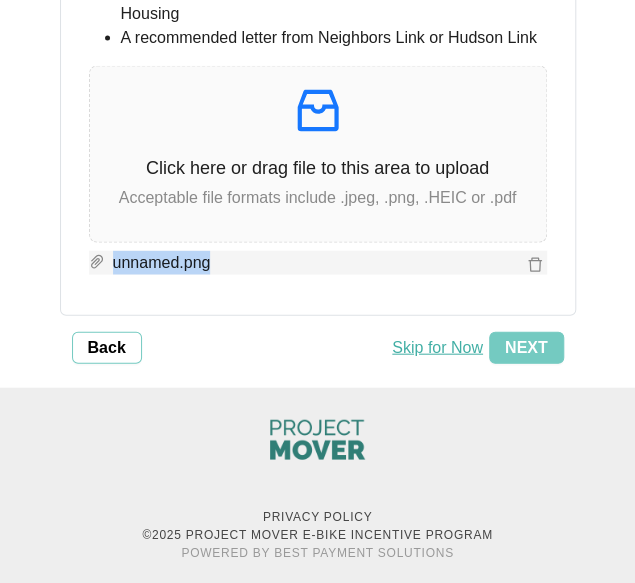 click on "unnamed.png" at bounding box center [314, 262] 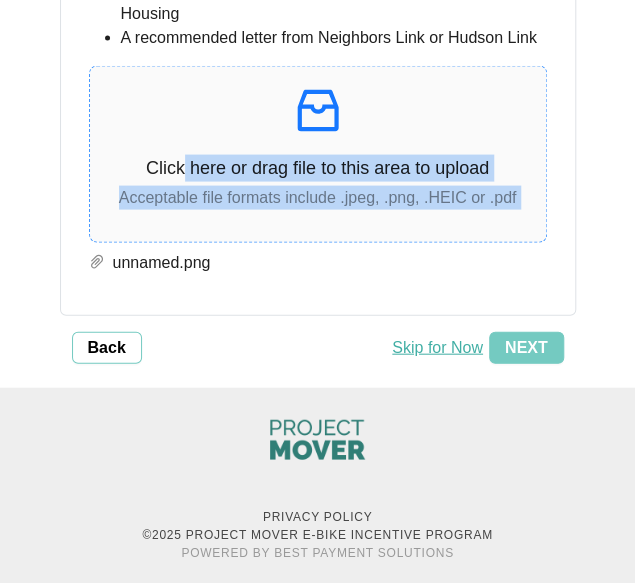 drag, startPoint x: 92, startPoint y: 282, endPoint x: 182, endPoint y: 169, distance: 144.46107 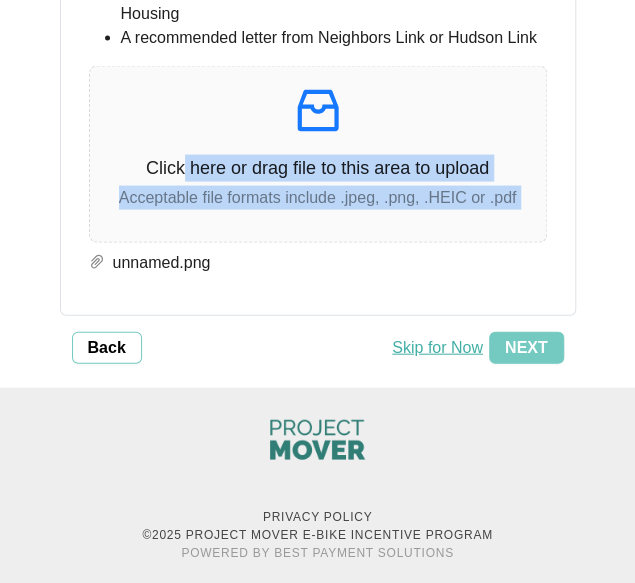 click on "Skip for Now Next" at bounding box center [353, 347] 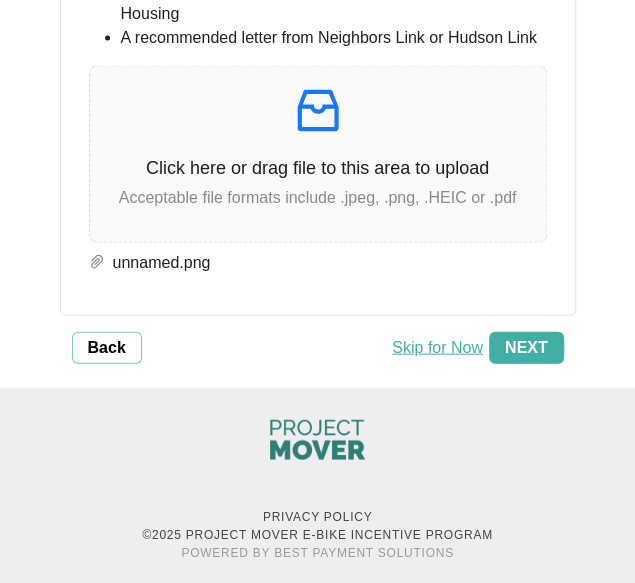 click on "Next" at bounding box center [526, 347] 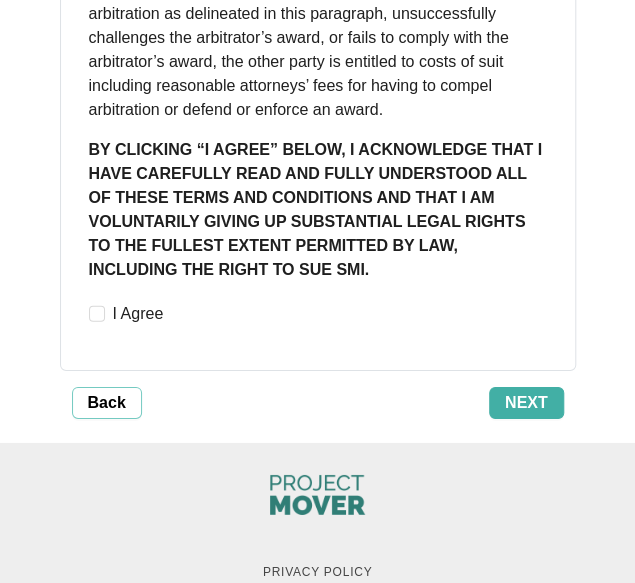 scroll, scrollTop: 3270, scrollLeft: 0, axis: vertical 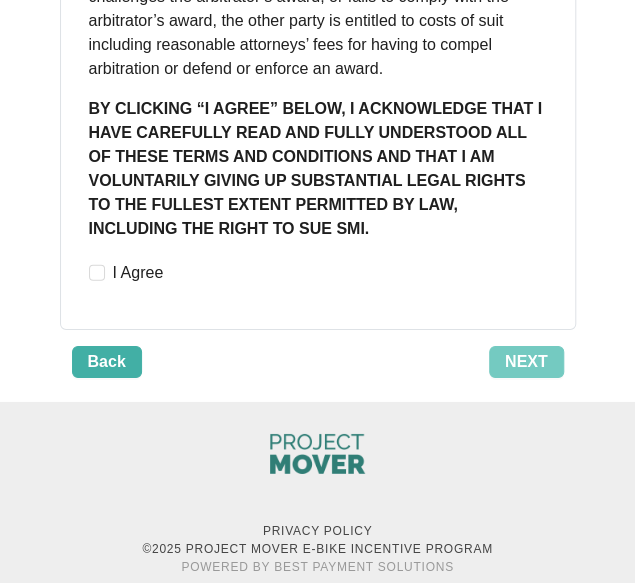 click on "Back" at bounding box center [107, 362] 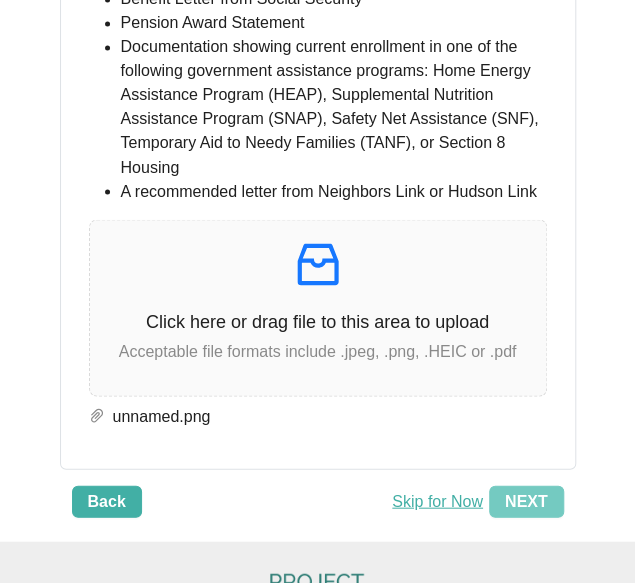 scroll, scrollTop: 792, scrollLeft: 0, axis: vertical 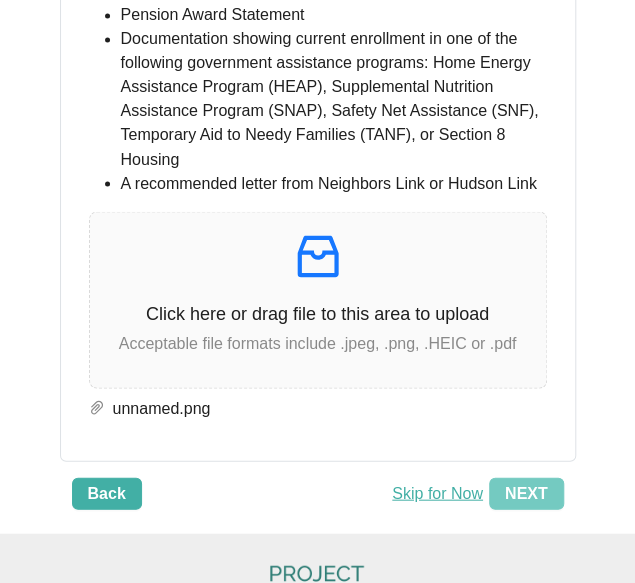 click on "Click here or drag file to this area to upload" at bounding box center (318, 313) 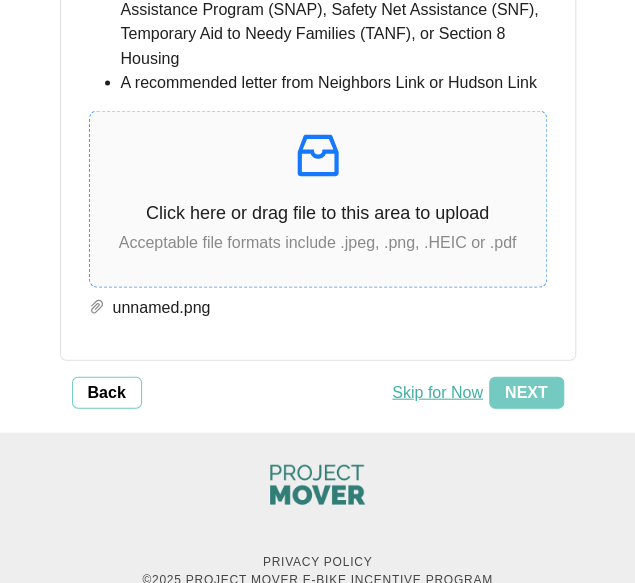 scroll, scrollTop: 894, scrollLeft: 0, axis: vertical 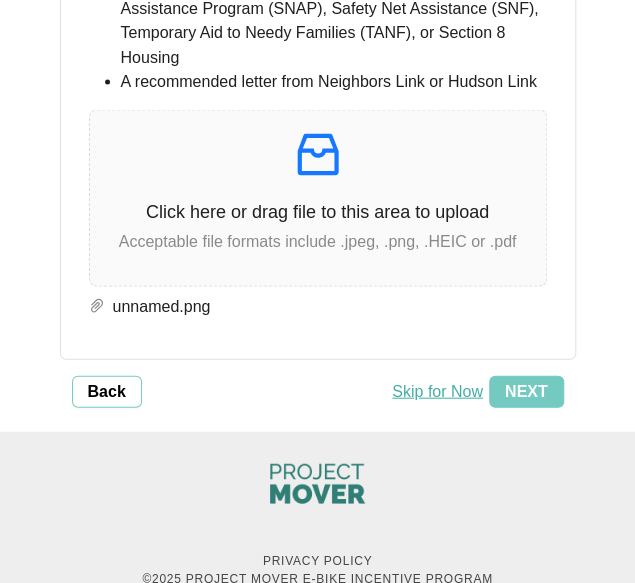 drag, startPoint x: 306, startPoint y: 353, endPoint x: 239, endPoint y: 405, distance: 84.811554 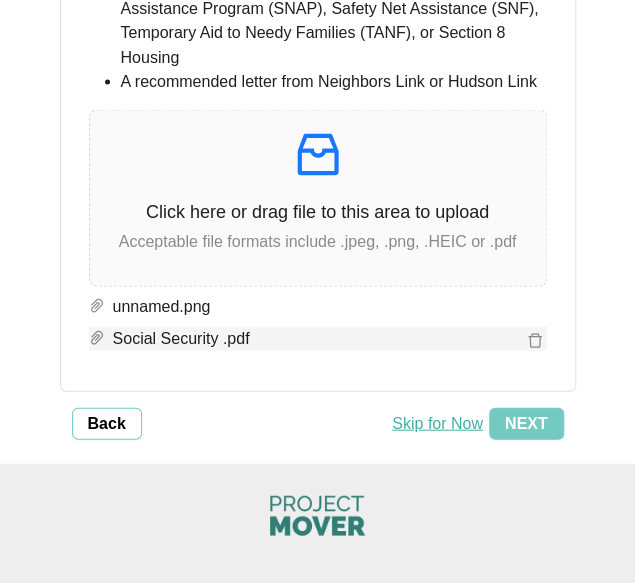 scroll, scrollTop: 1002, scrollLeft: 0, axis: vertical 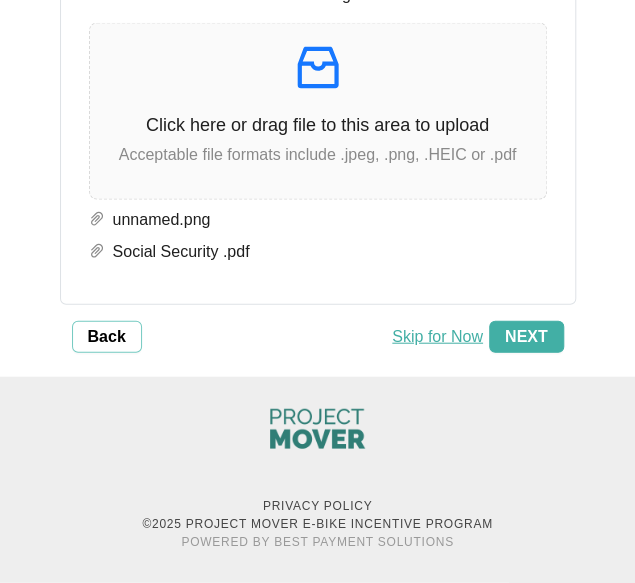 click on "Next" at bounding box center (526, 337) 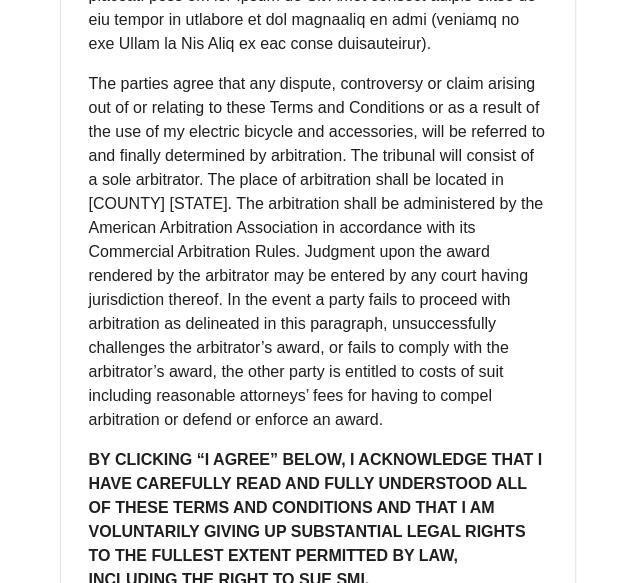 scroll, scrollTop: 3270, scrollLeft: 0, axis: vertical 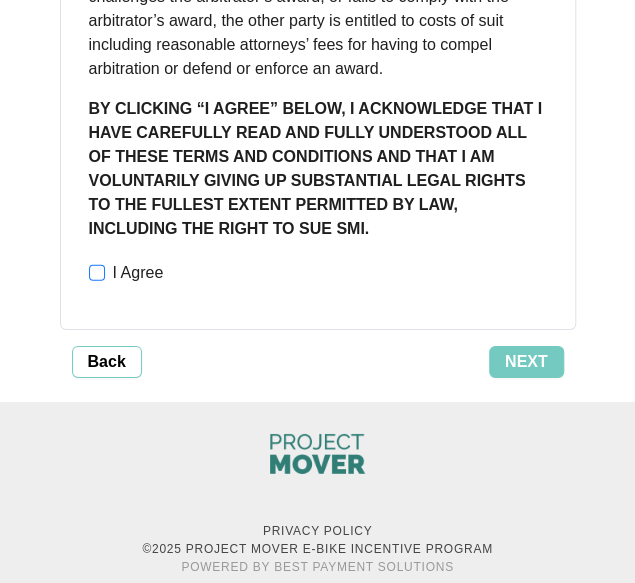 click on "I Agree" at bounding box center (130, 273) 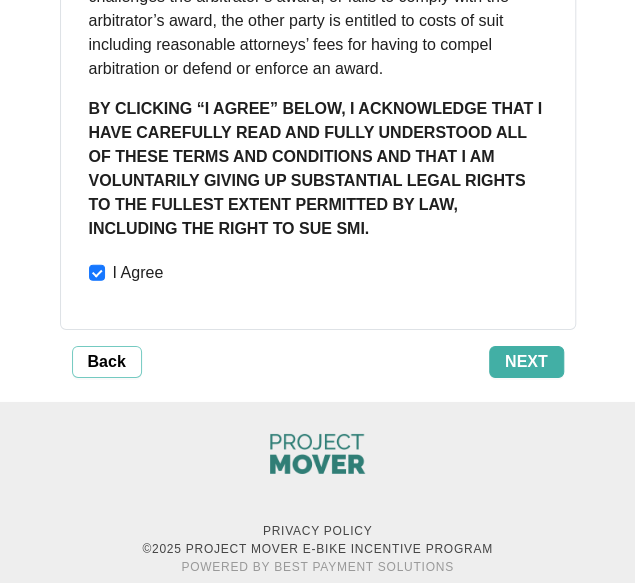 click on "Next" at bounding box center [526, 362] 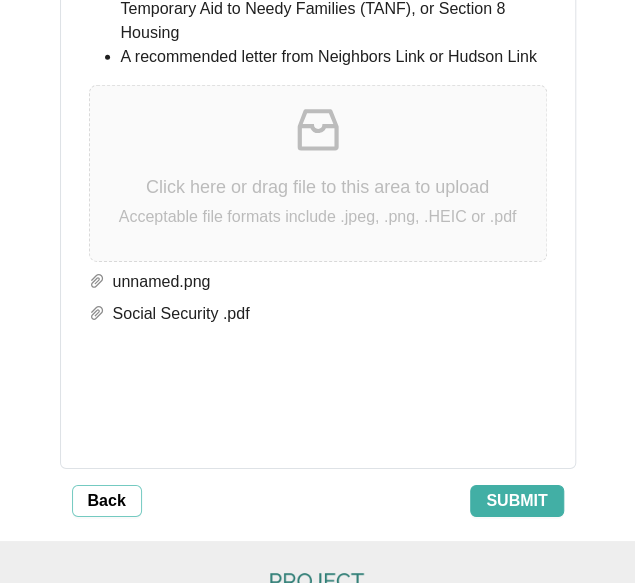 scroll, scrollTop: 5529, scrollLeft: 0, axis: vertical 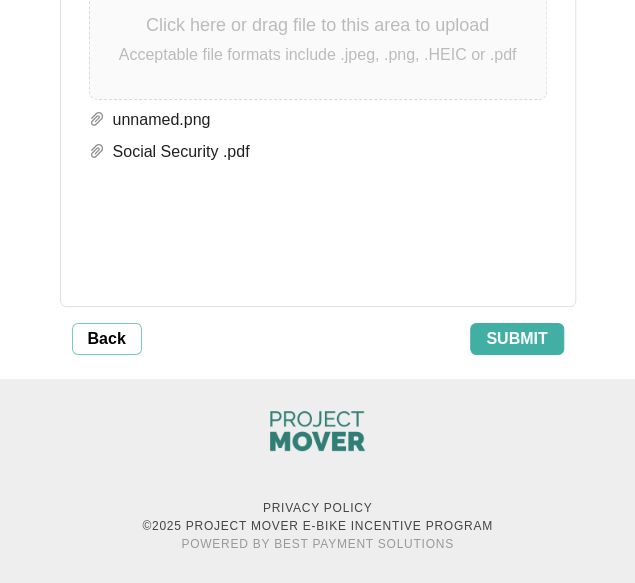 click on "Submit" at bounding box center [516, 339] 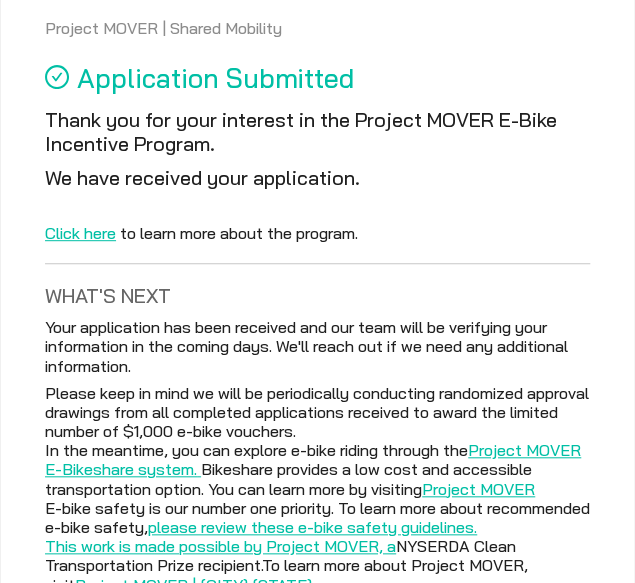 scroll, scrollTop: 128, scrollLeft: 0, axis: vertical 